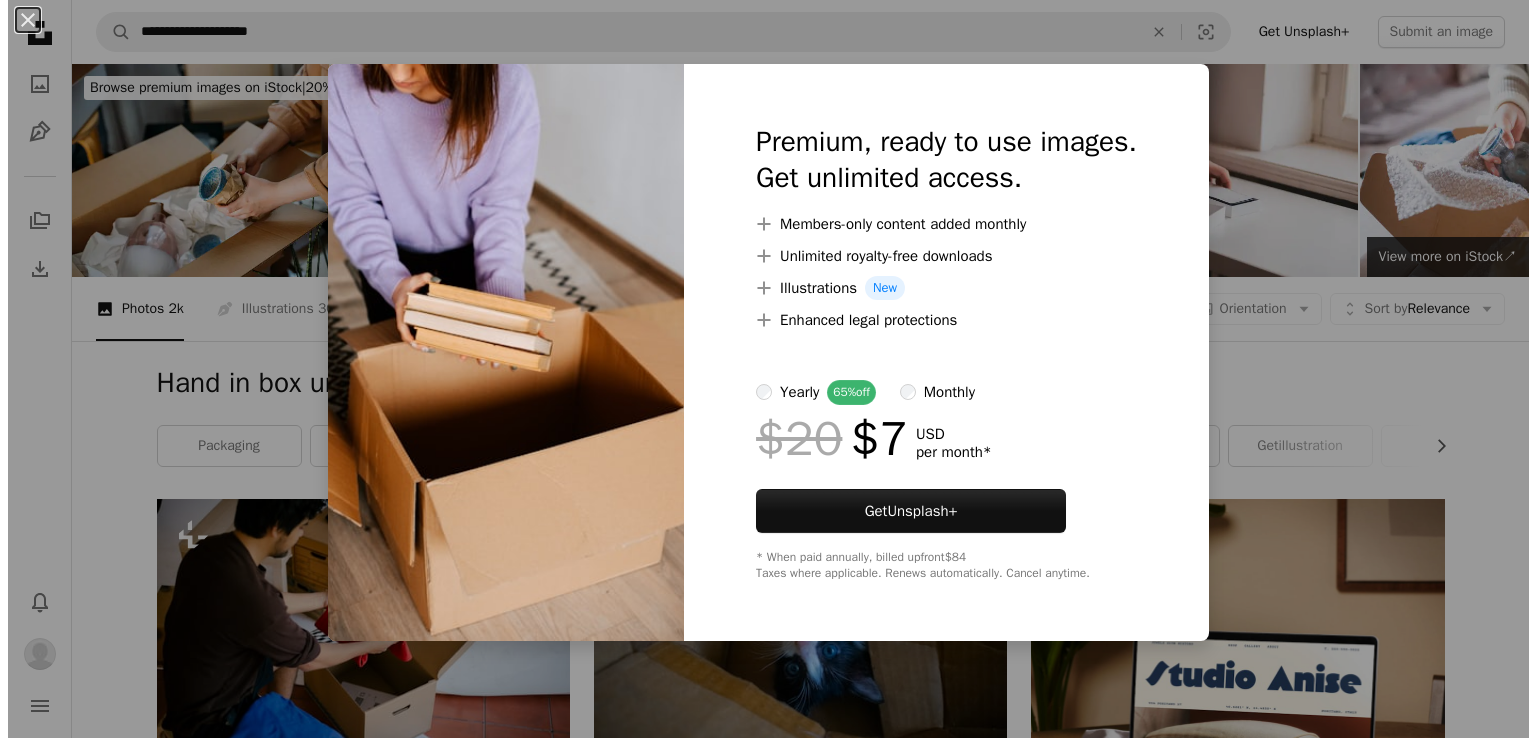 scroll, scrollTop: 7800, scrollLeft: 0, axis: vertical 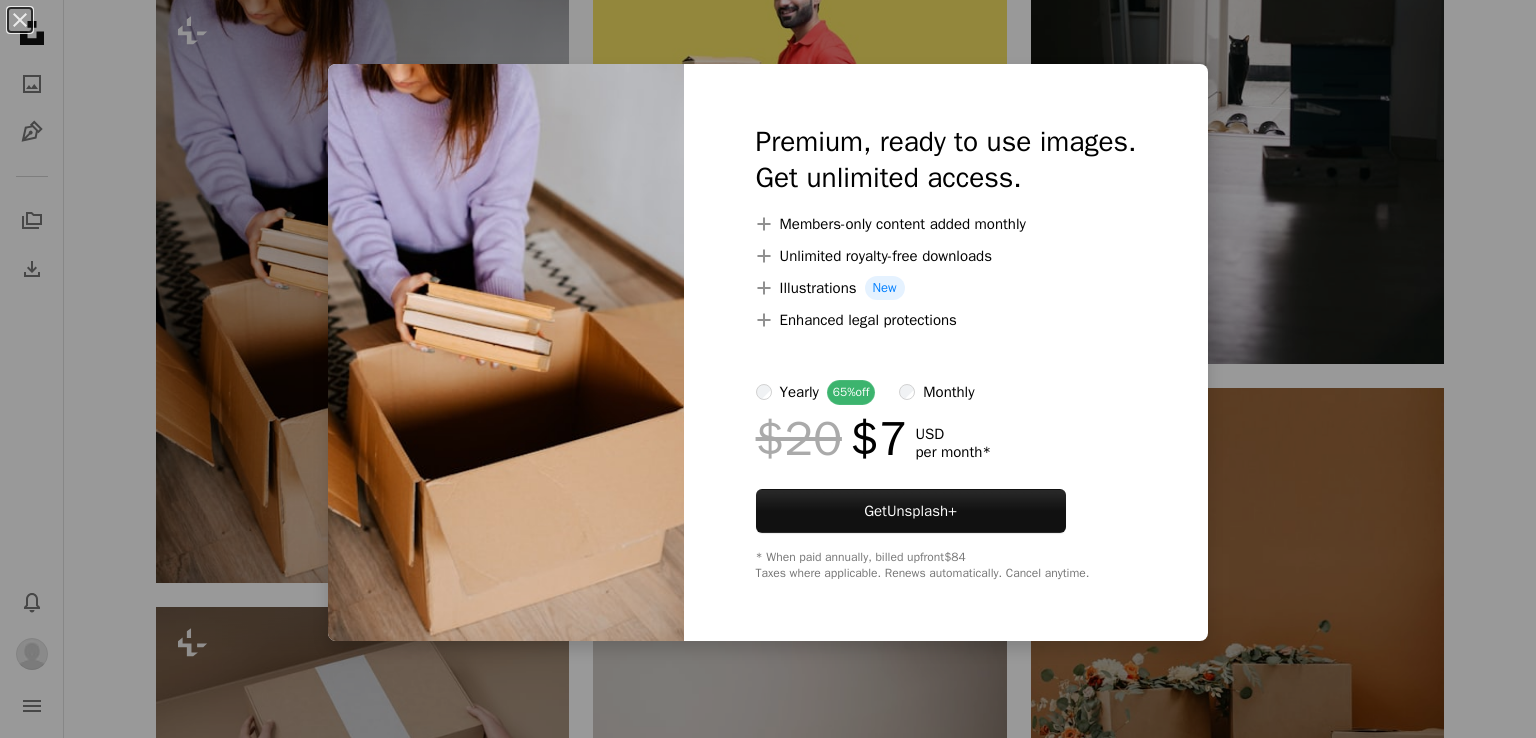 click on "An X shape Premium, ready to use images. Get unlimited access. A plus sign Members-only content added monthly A plus sign Unlimited royalty-free downloads A plus sign Illustrations  New A plus sign Enhanced legal protections yearly 65%  off monthly $20   $7 USD per month * Get  Unsplash+ * When paid annually, billed upfront  $84 Taxes where applicable. Renews automatically. Cancel anytime." at bounding box center (768, 369) 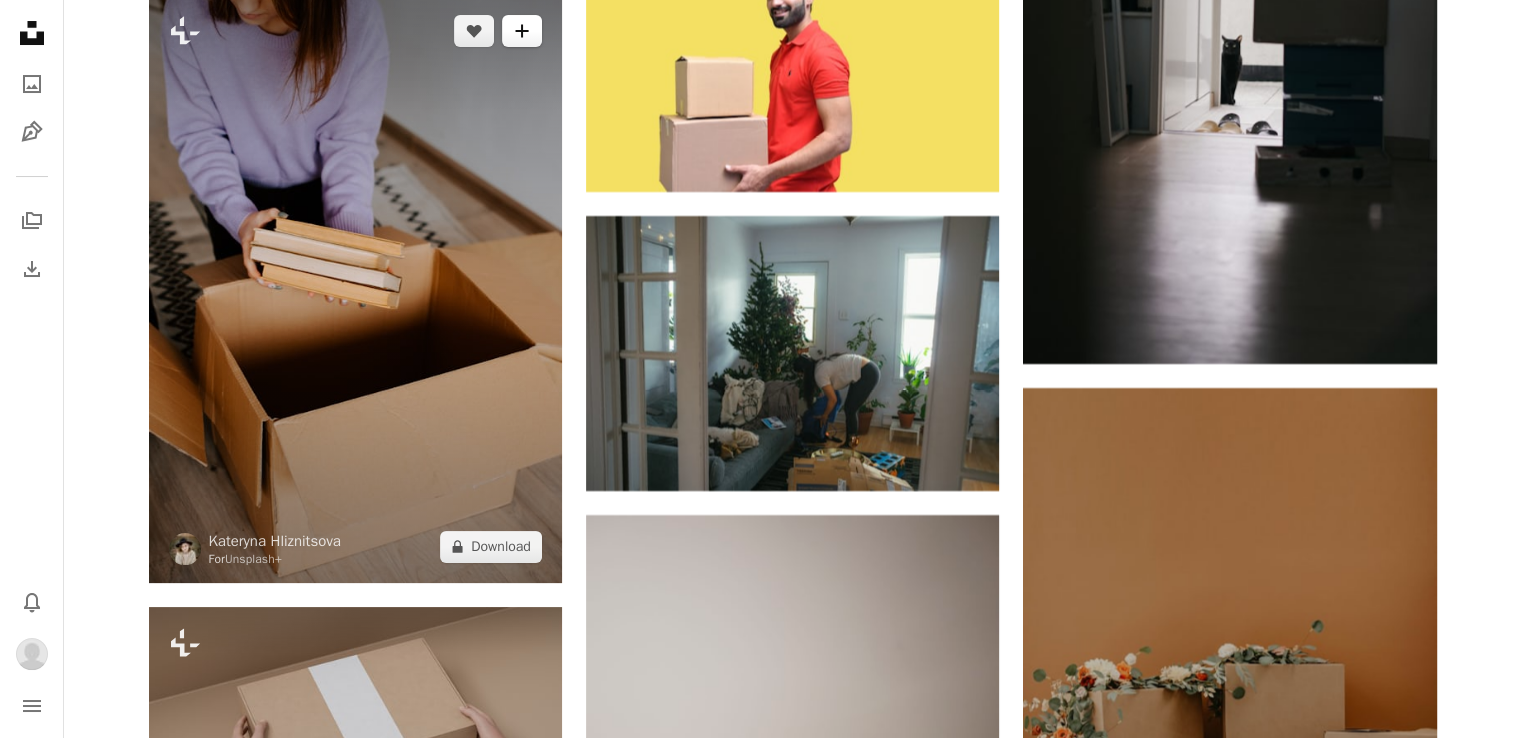 click on "A plus sign" at bounding box center [522, 31] 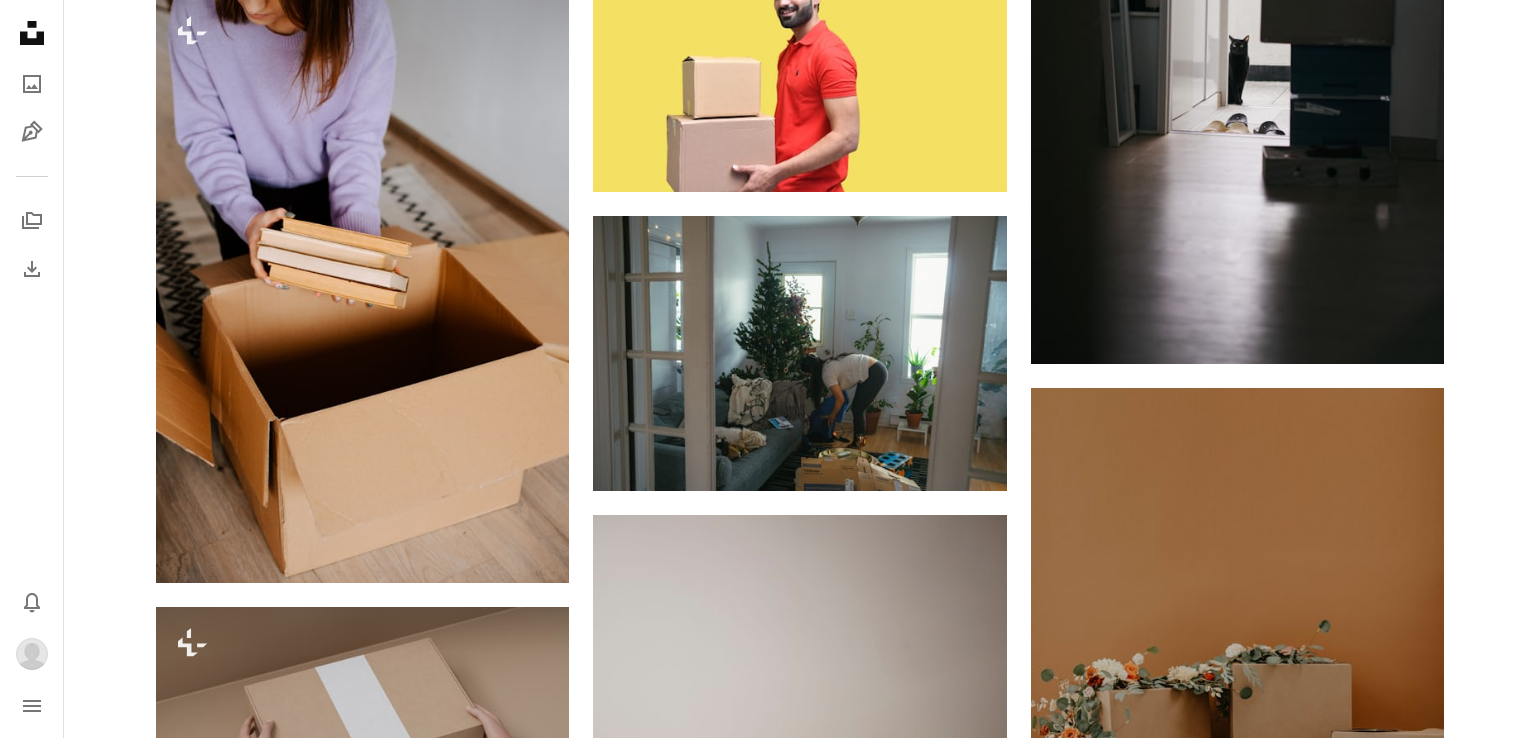 click on "An X shape Add to Collection Create a new collection A checkmark A plus sign 0 photos A lock My first collection Create new collection Name 60 Description  (optional) 250 Make collection private A lock Cancel Create collection" at bounding box center (768, 8290) 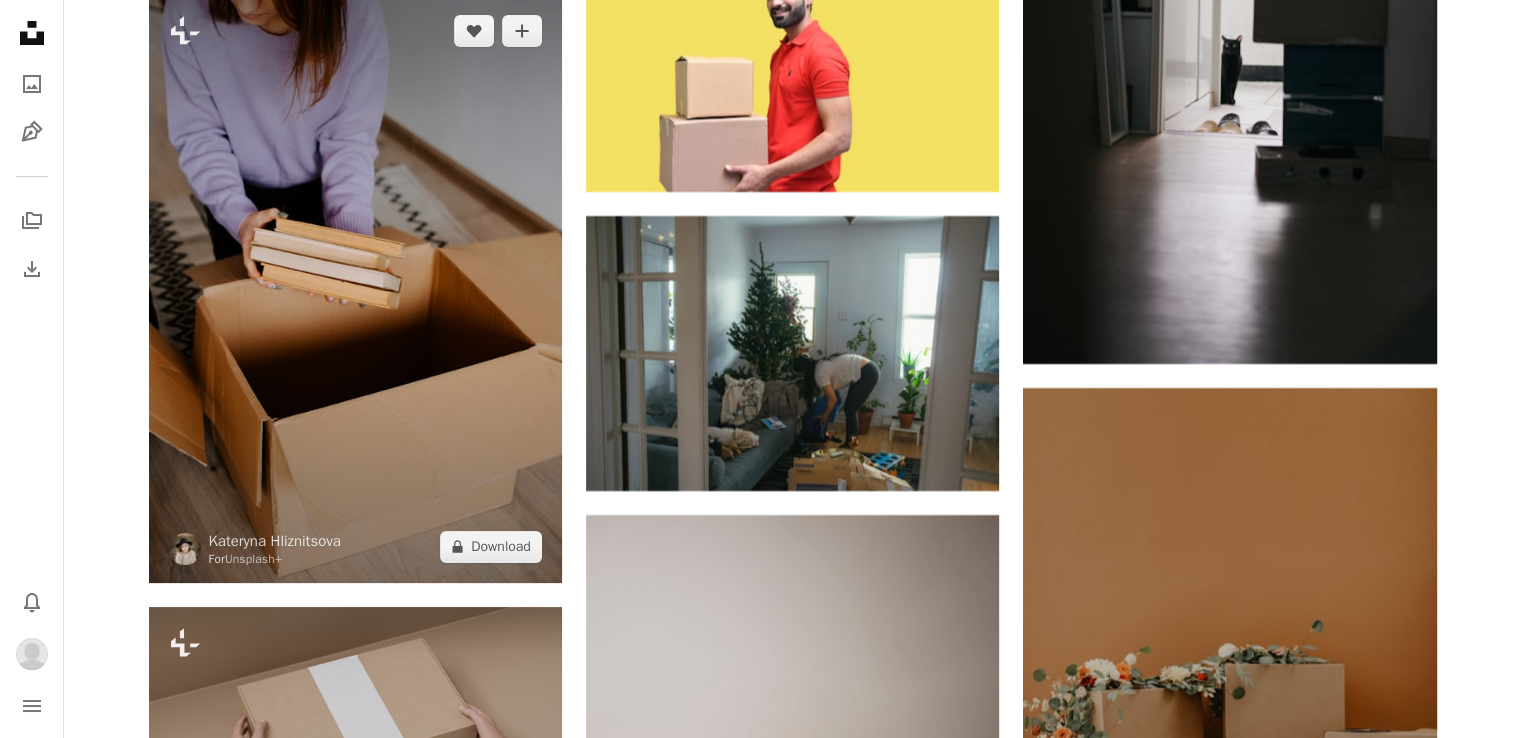 click at bounding box center (355, 289) 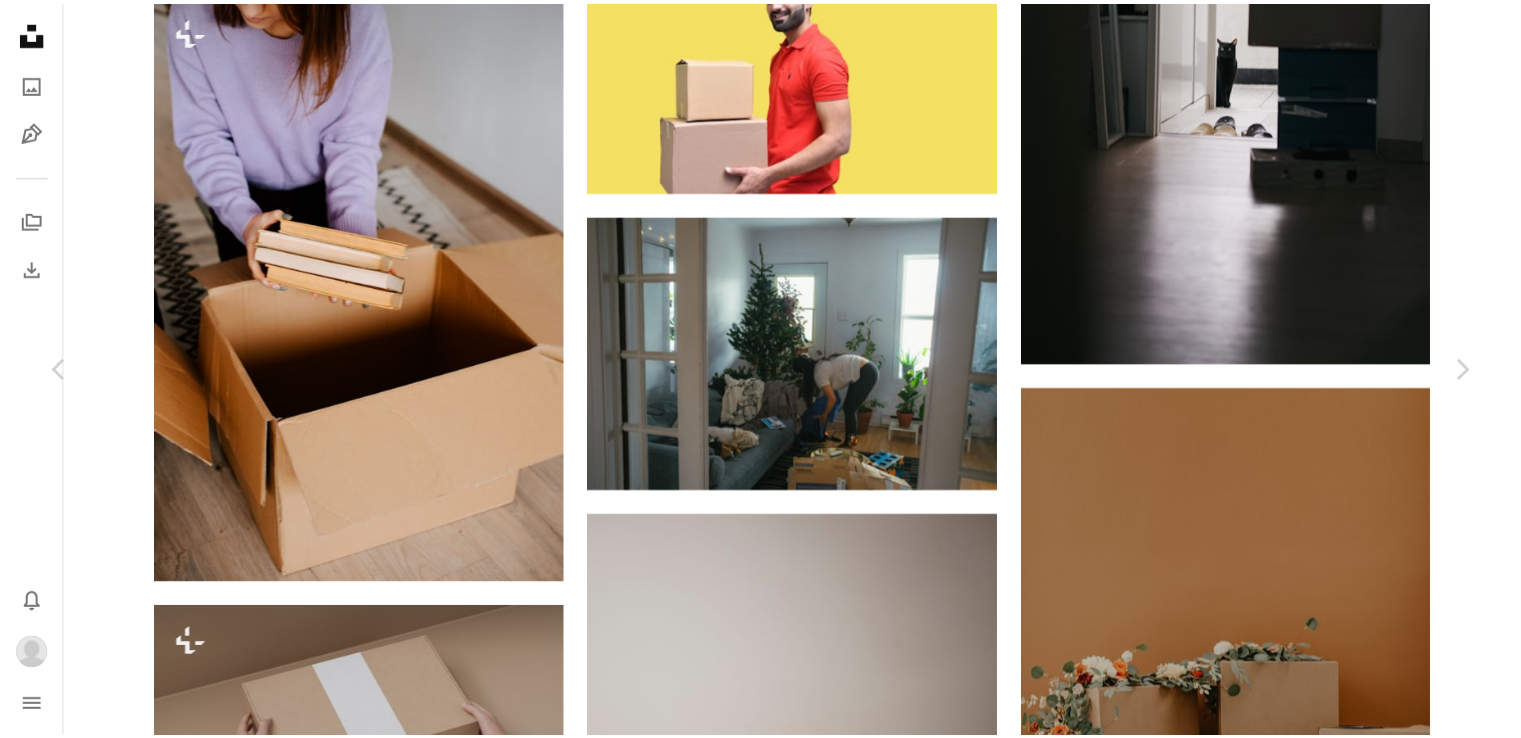 scroll, scrollTop: 0, scrollLeft: 0, axis: both 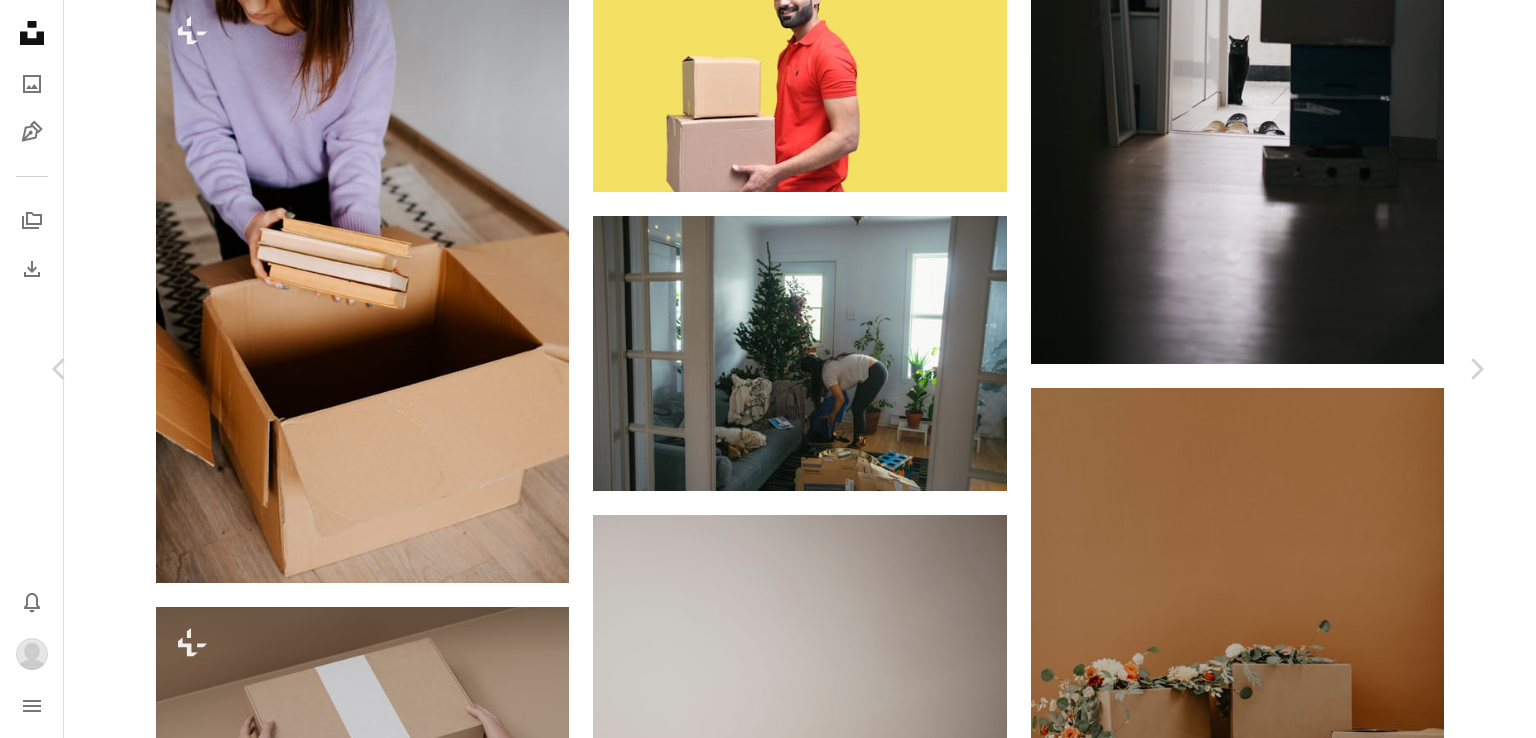 click on "An X shape" at bounding box center [20, 20] 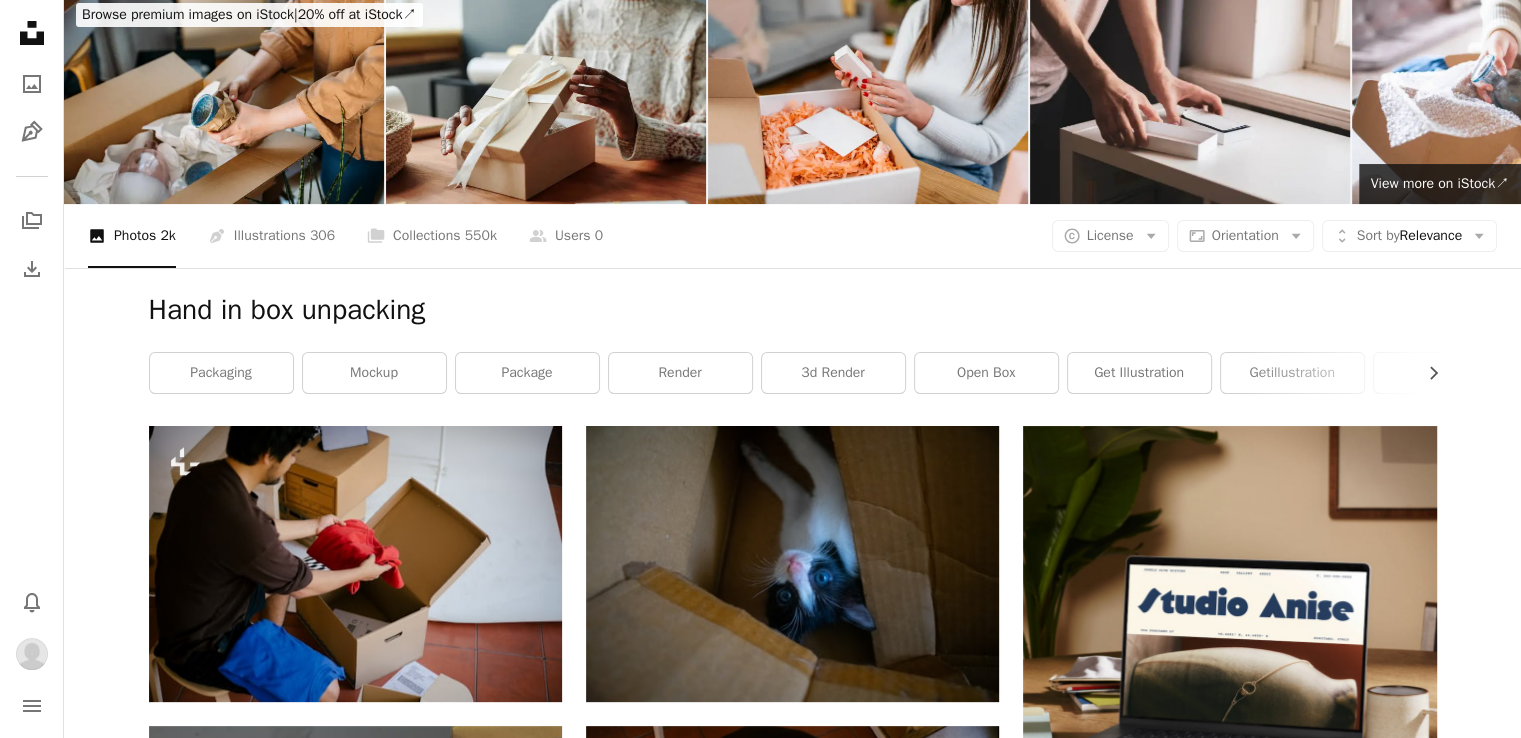 scroll, scrollTop: 0, scrollLeft: 0, axis: both 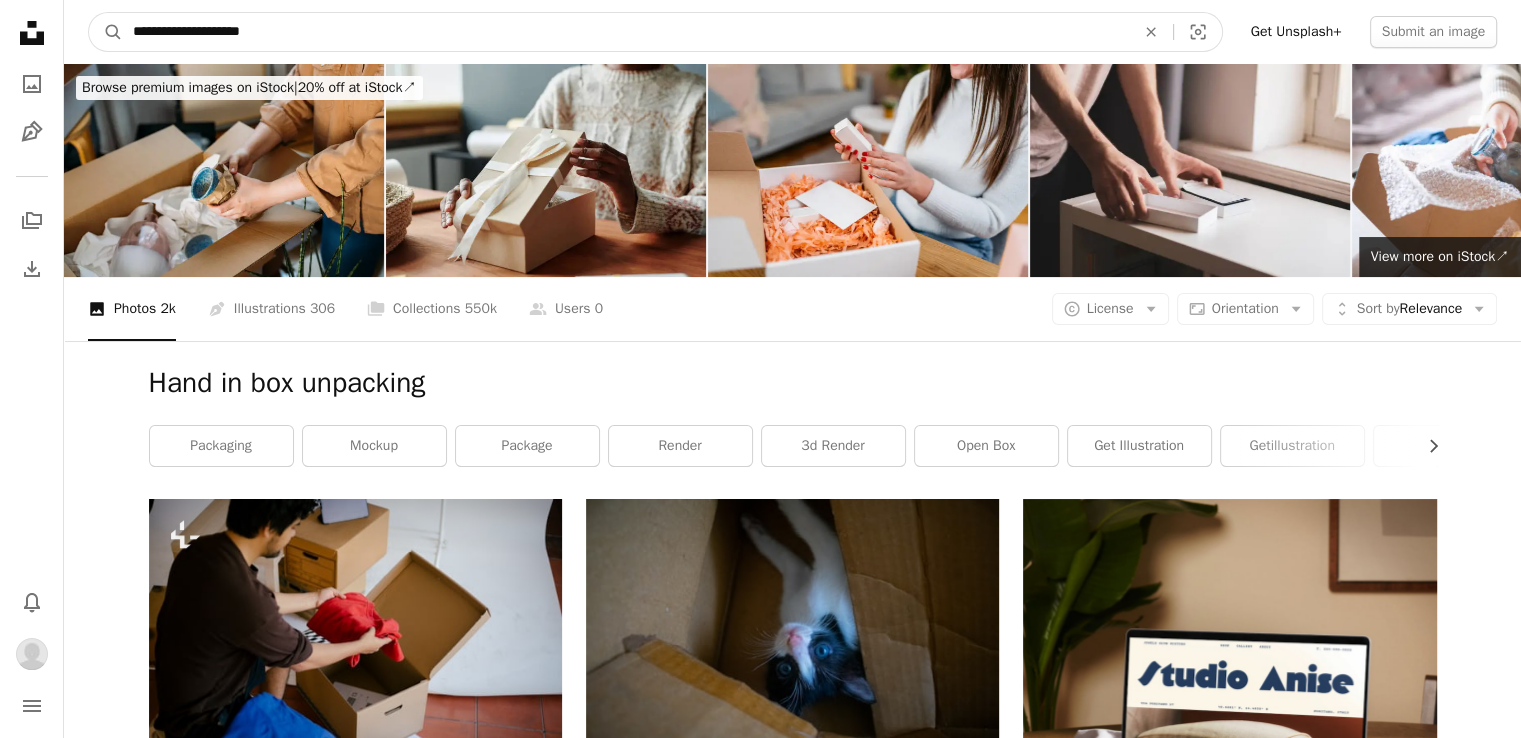drag, startPoint x: 301, startPoint y: 35, endPoint x: 55, endPoint y: 37, distance: 246.00813 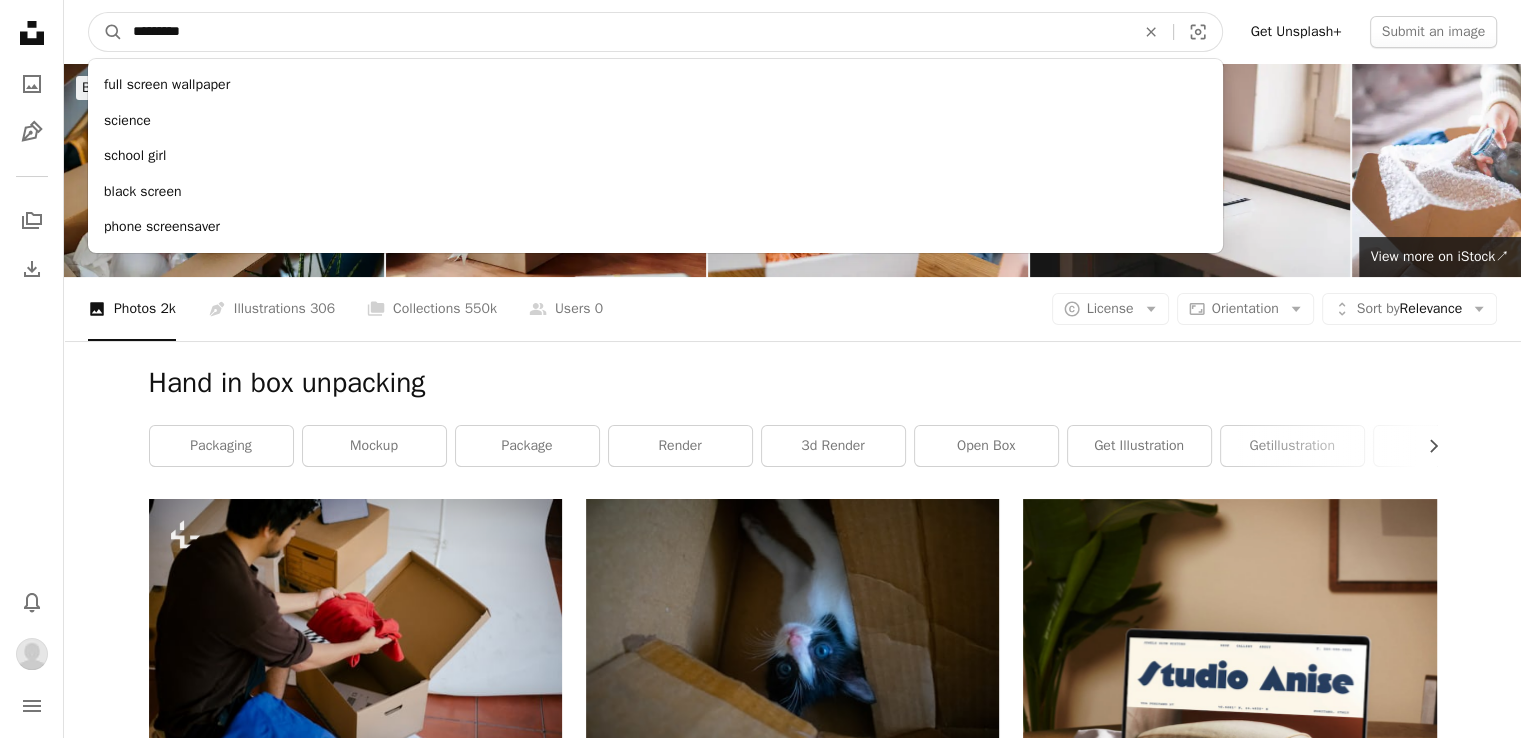 type on "*********" 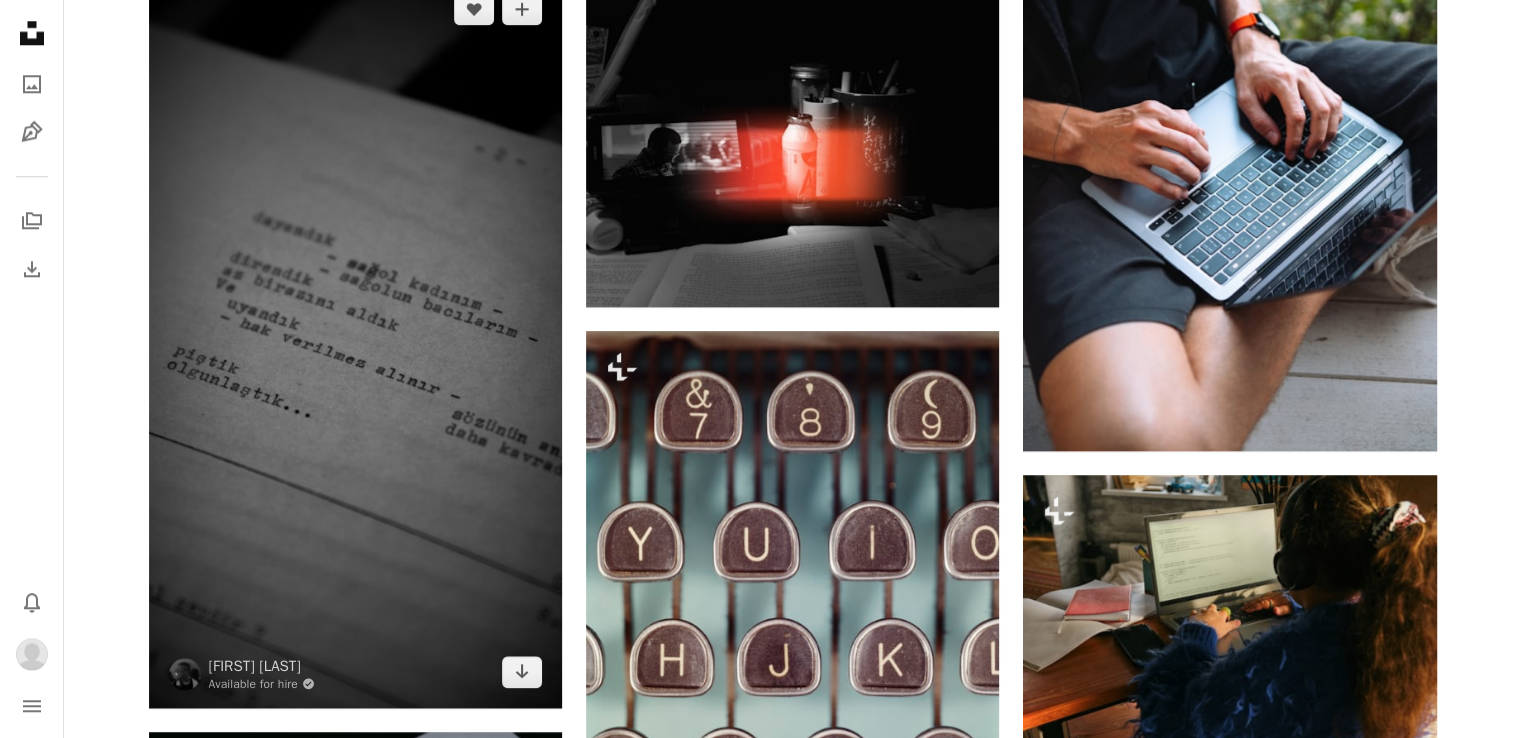 scroll, scrollTop: 2100, scrollLeft: 0, axis: vertical 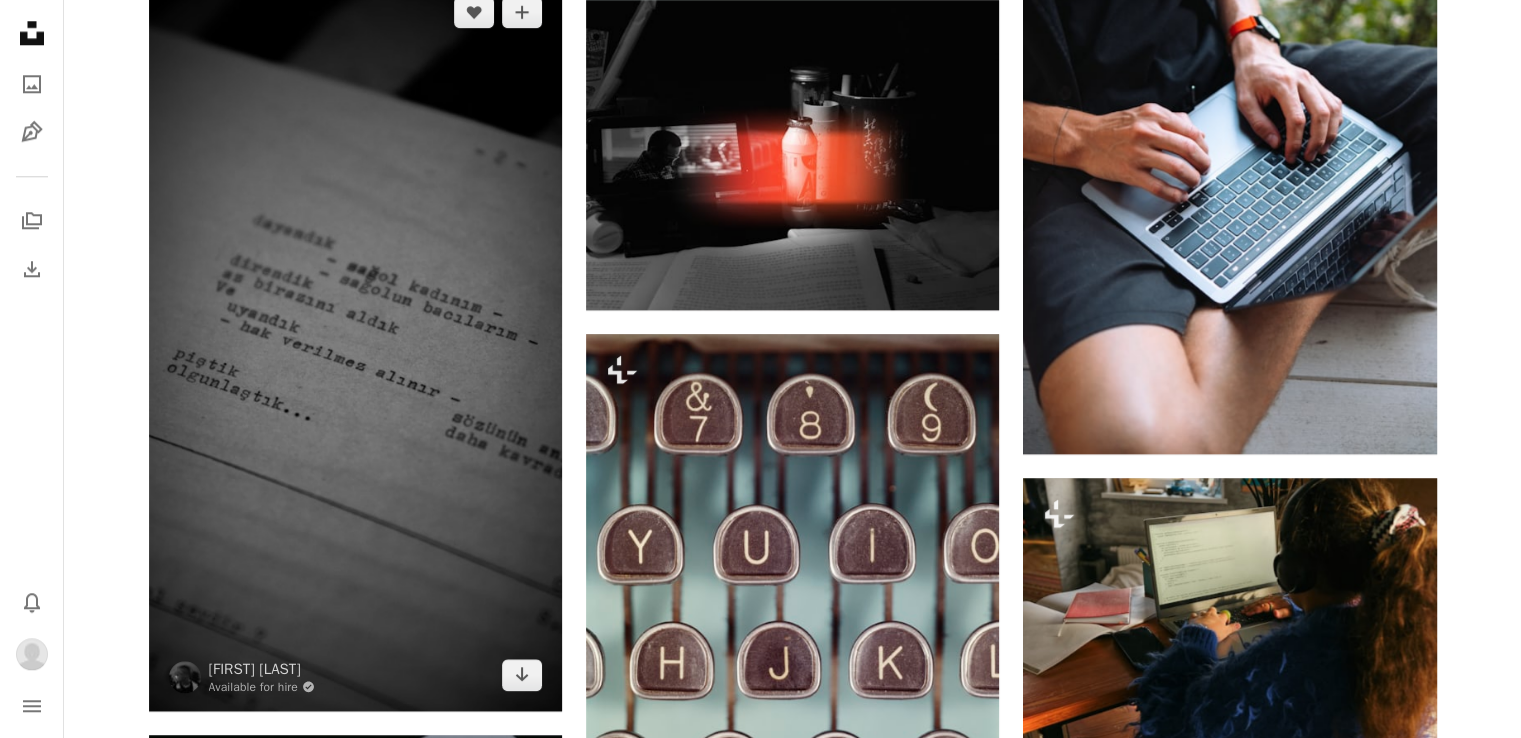 click at bounding box center [355, 343] 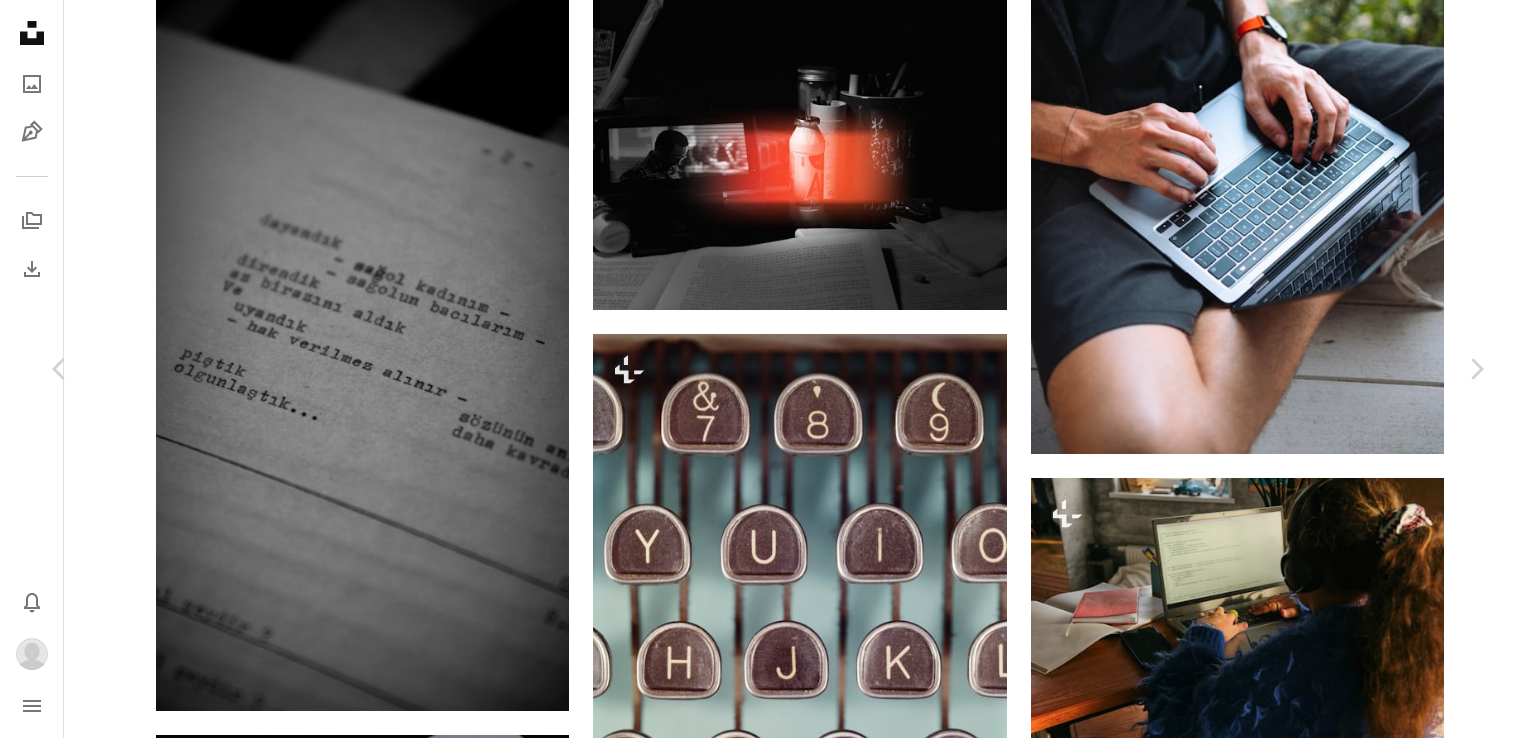 click on "An X shape" at bounding box center [20, 20] 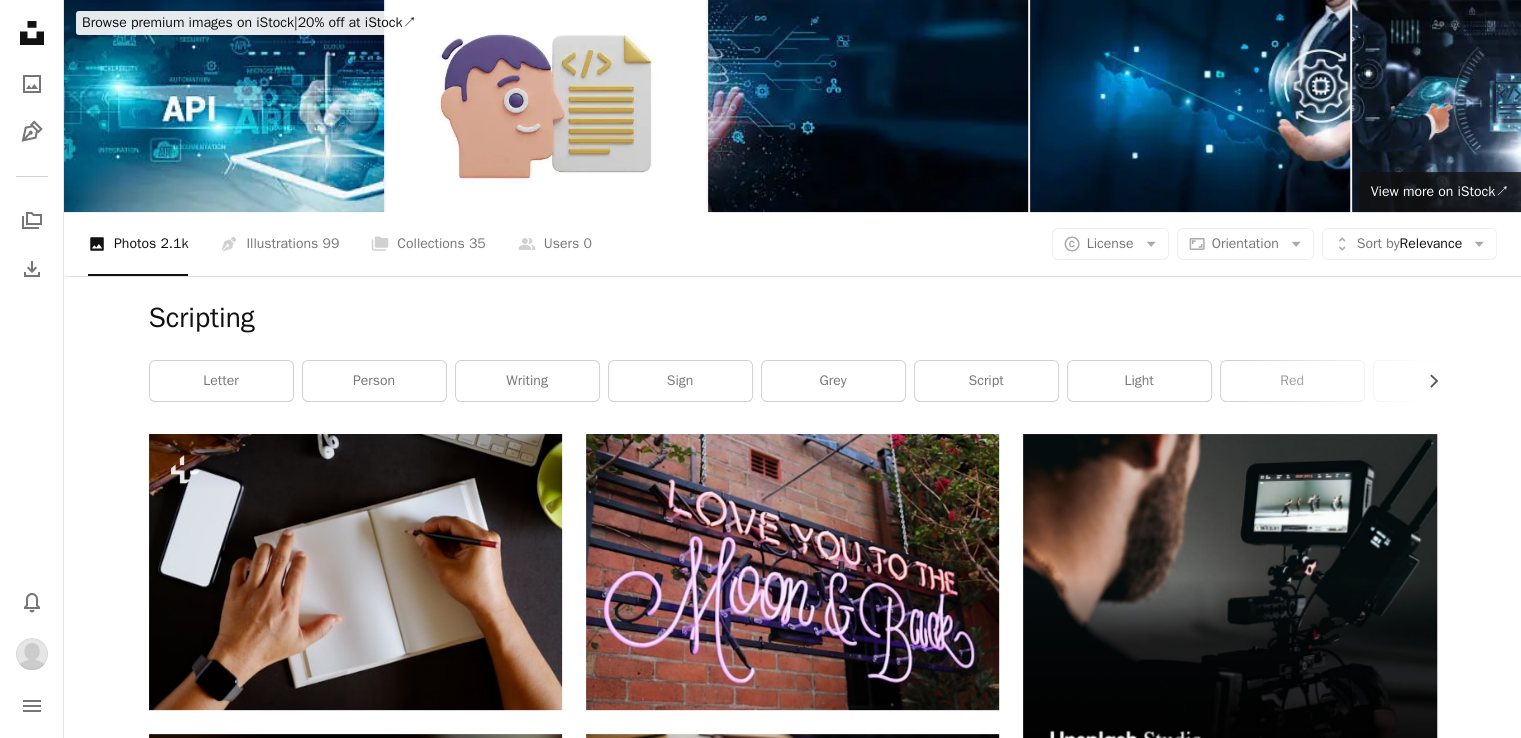 scroll, scrollTop: 0, scrollLeft: 0, axis: both 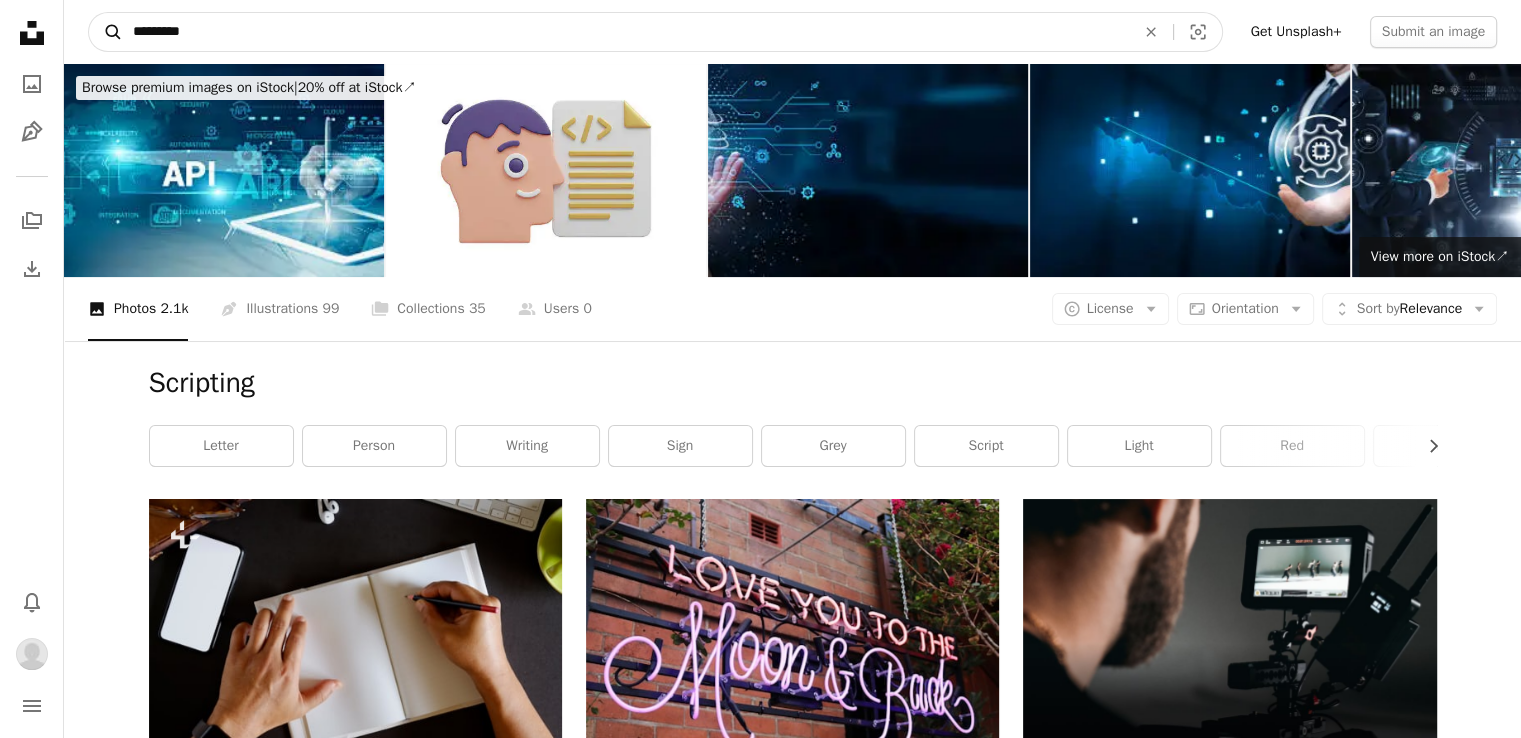 drag, startPoint x: 206, startPoint y: 33, endPoint x: 120, endPoint y: 31, distance: 86.023254 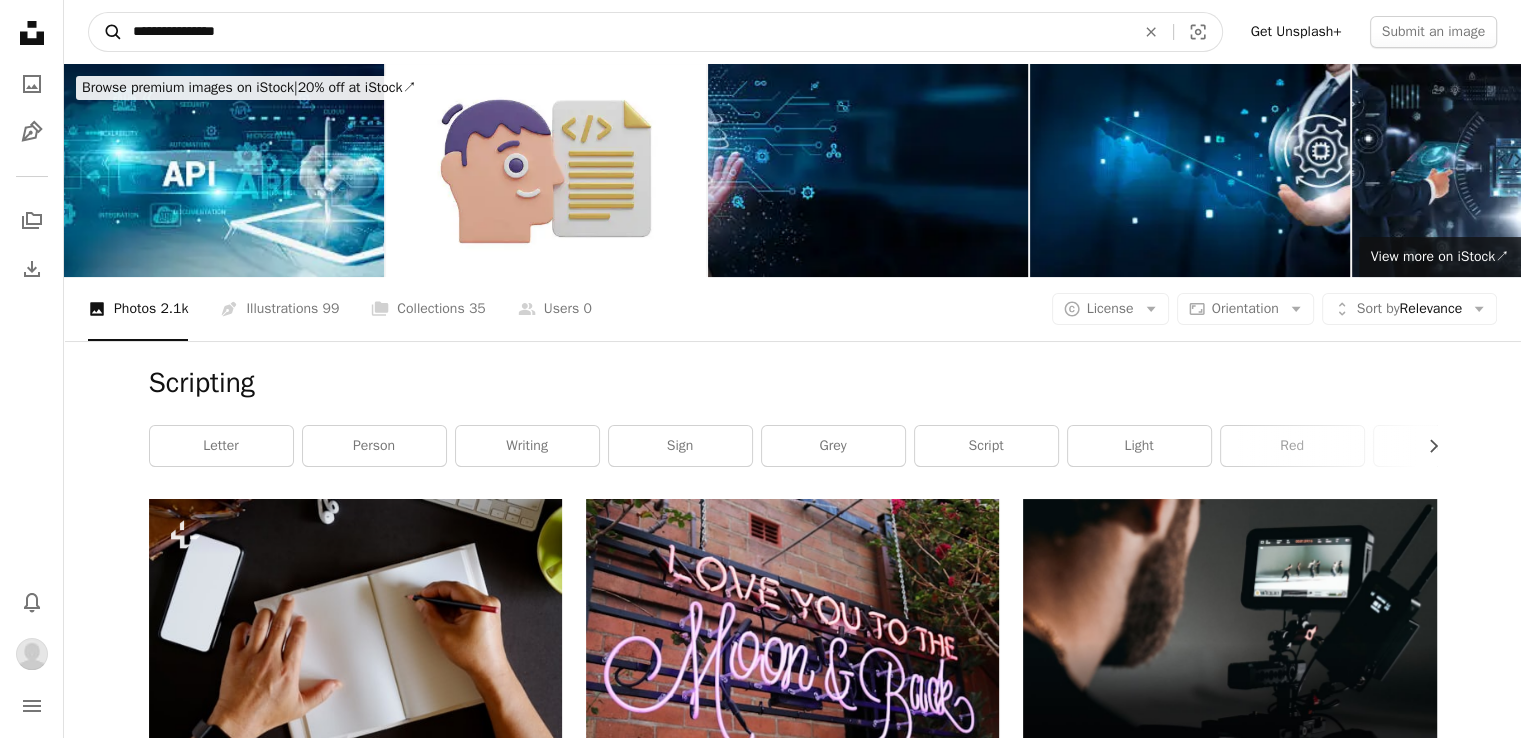 type on "**********" 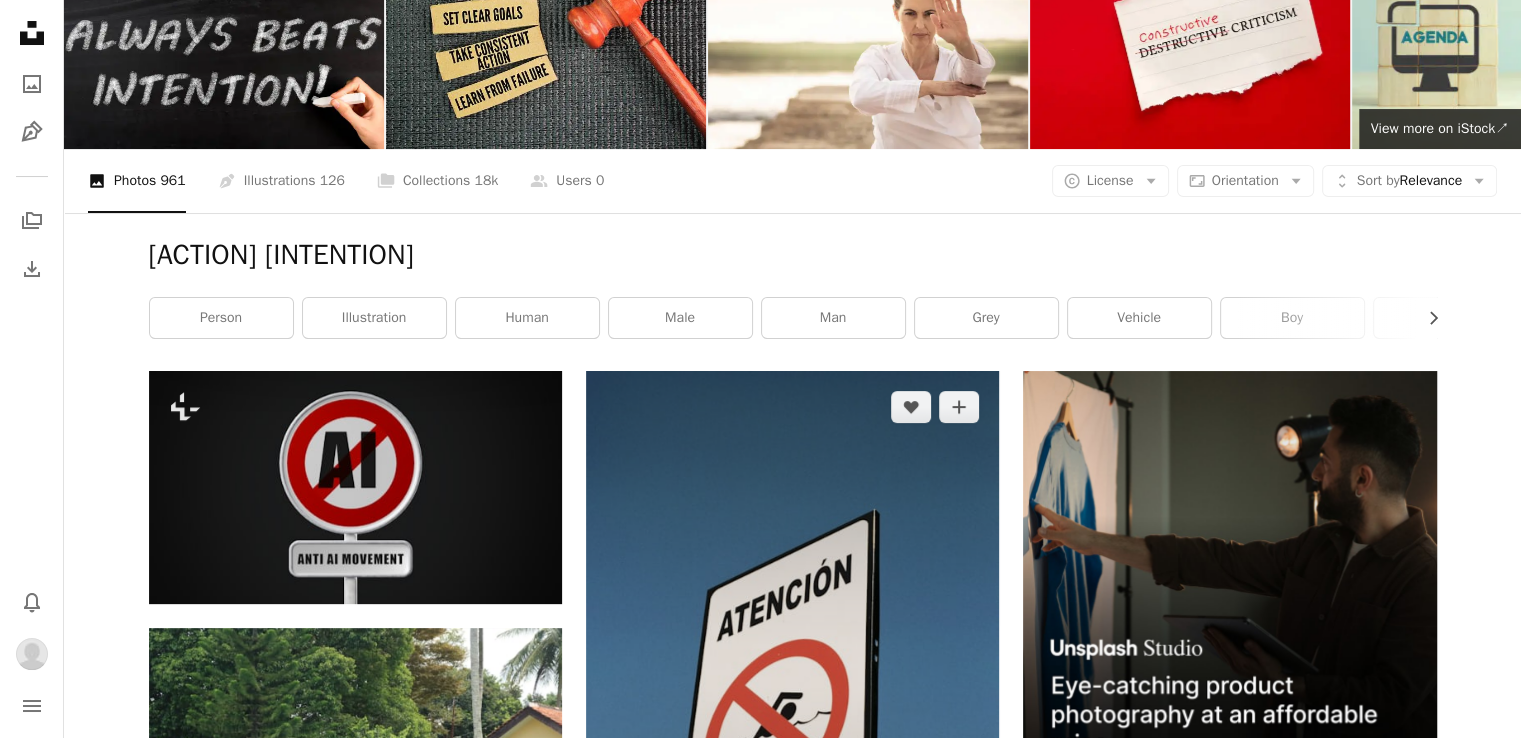 scroll, scrollTop: 0, scrollLeft: 0, axis: both 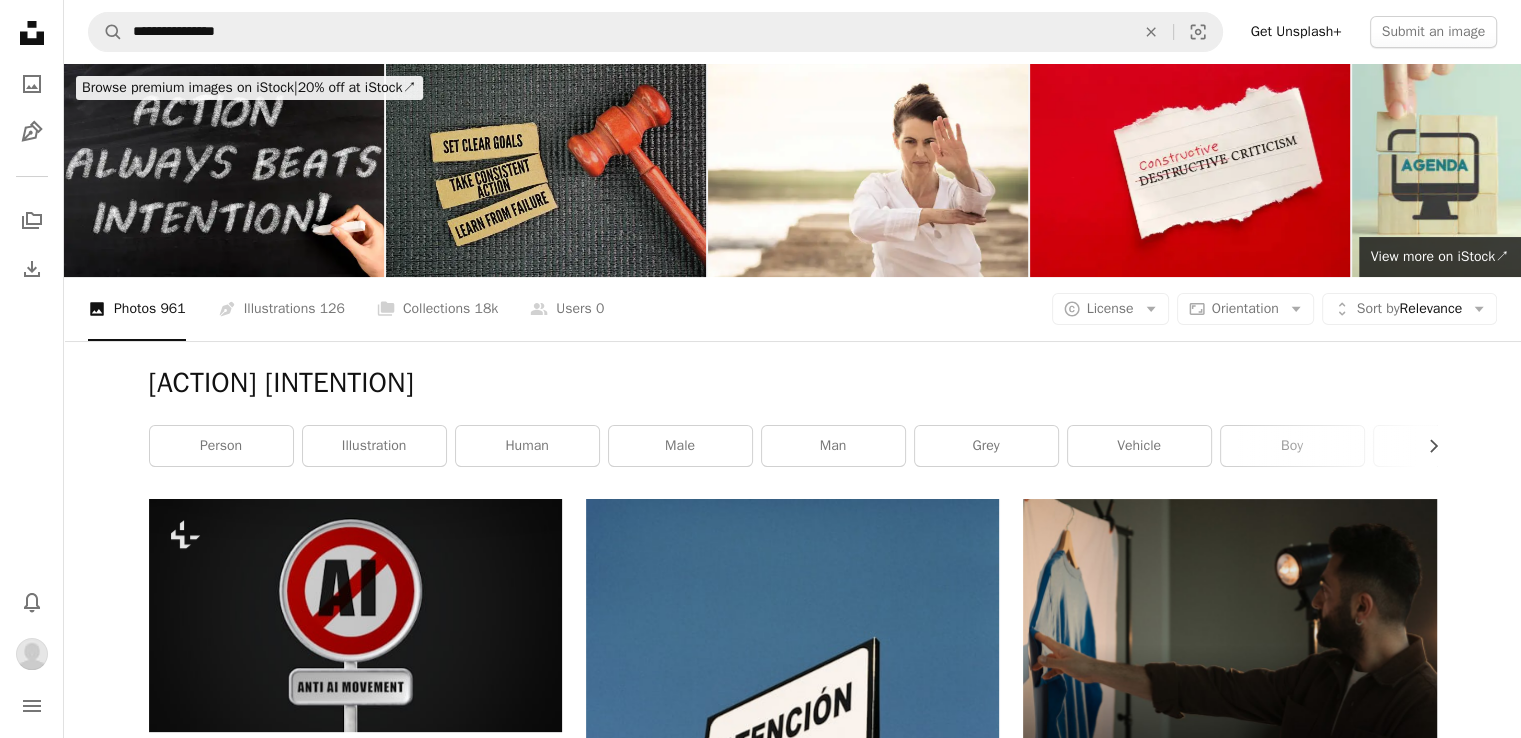 click at bounding box center [546, 170] 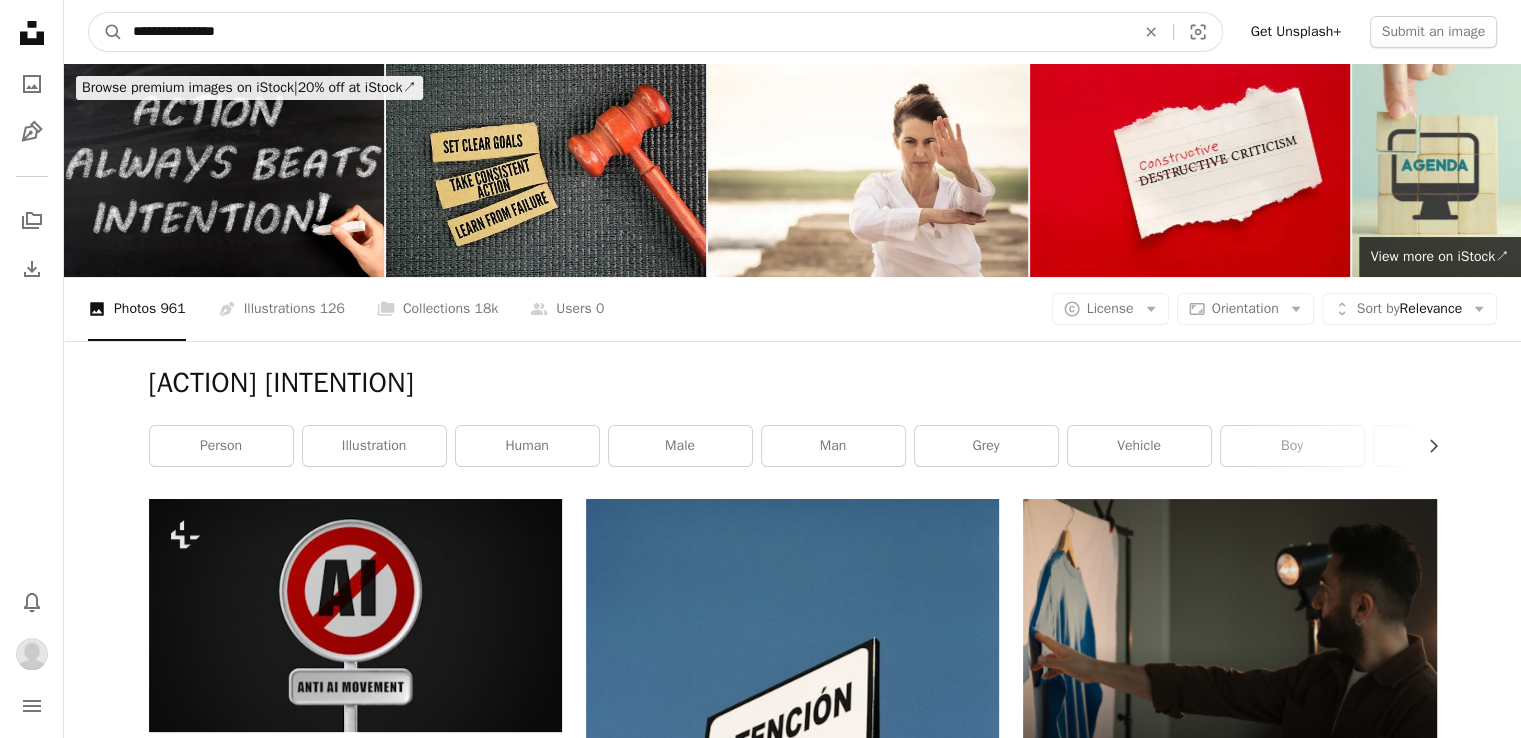 drag, startPoint x: 275, startPoint y: 33, endPoint x: 24, endPoint y: 34, distance: 251.002 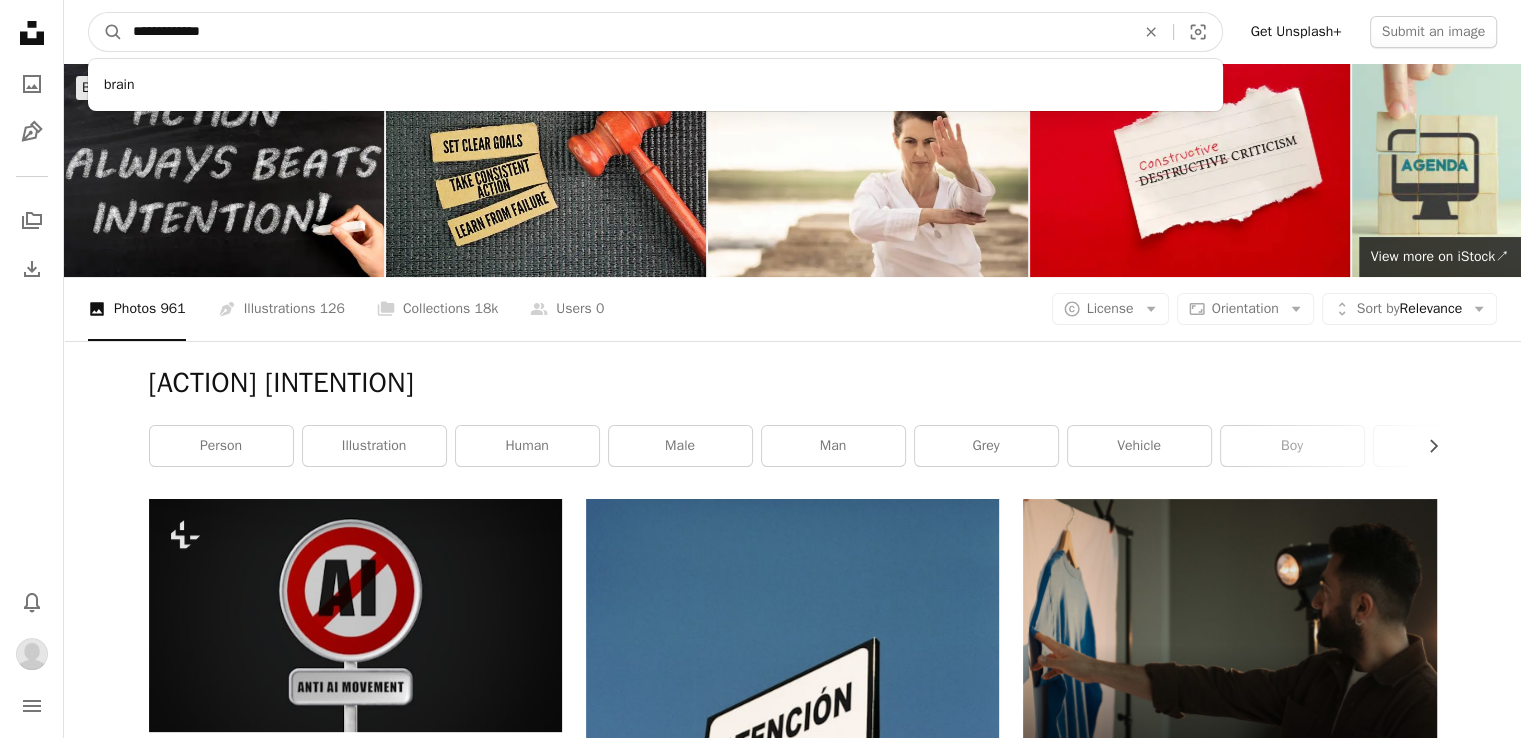 type on "**********" 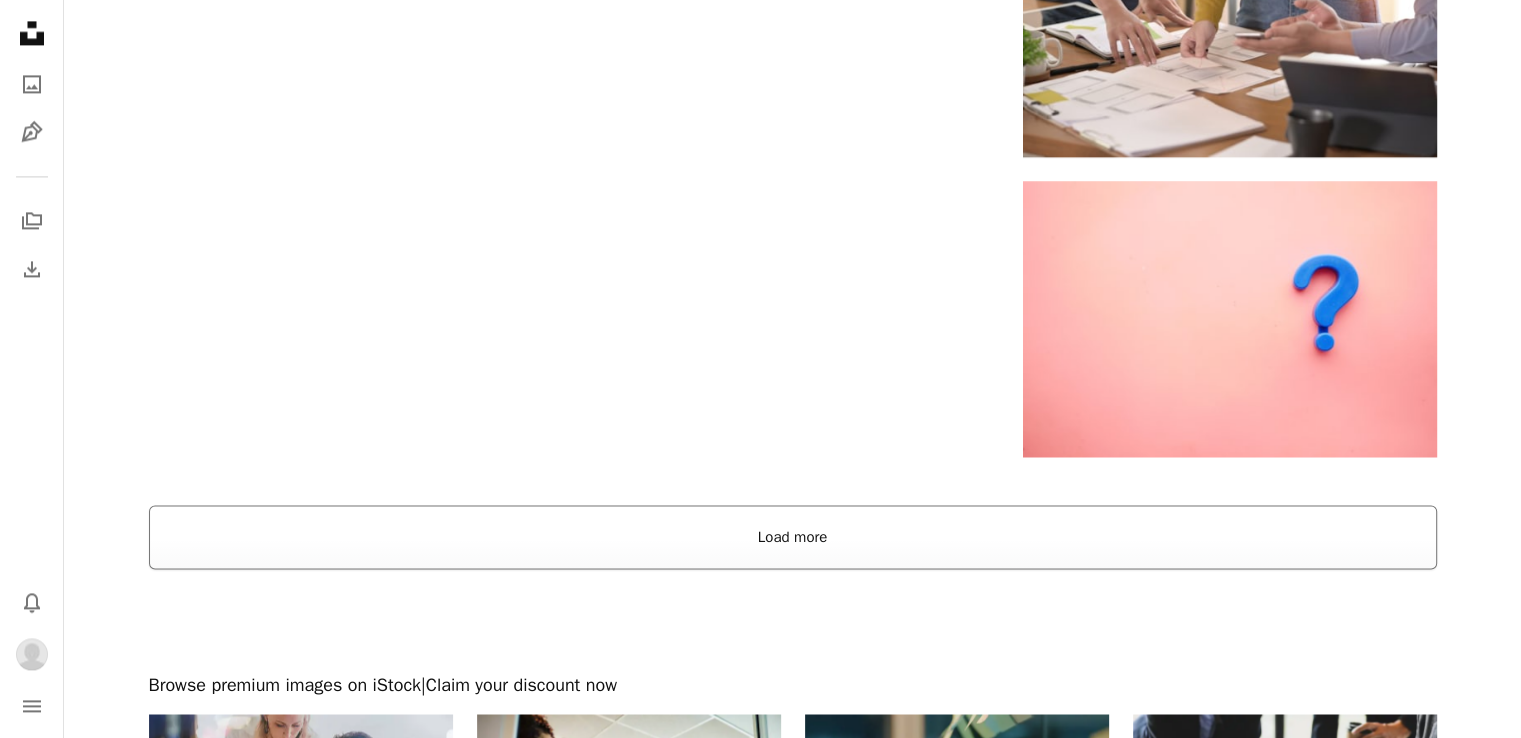 scroll, scrollTop: 3100, scrollLeft: 0, axis: vertical 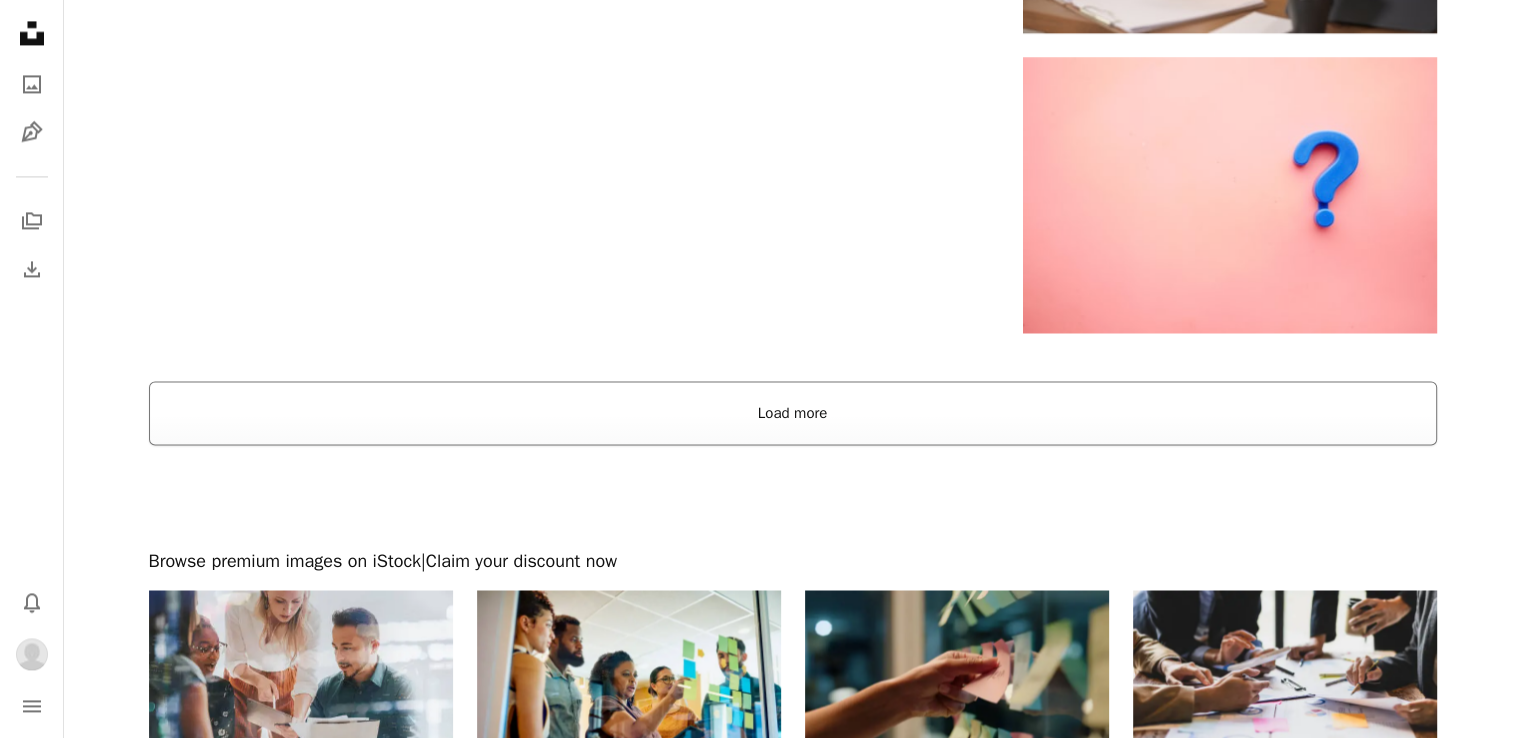 click on "Load more" at bounding box center [793, 413] 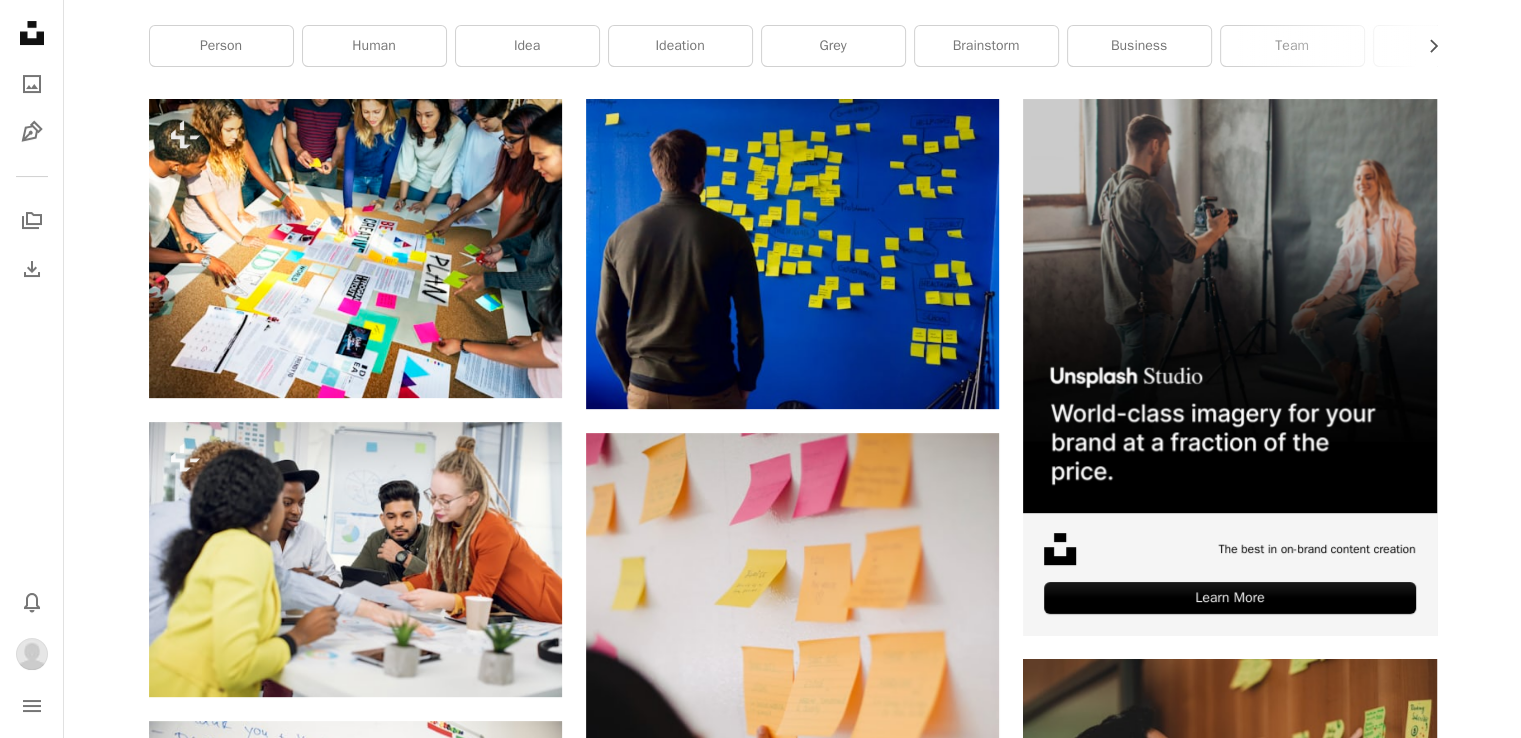scroll, scrollTop: 0, scrollLeft: 0, axis: both 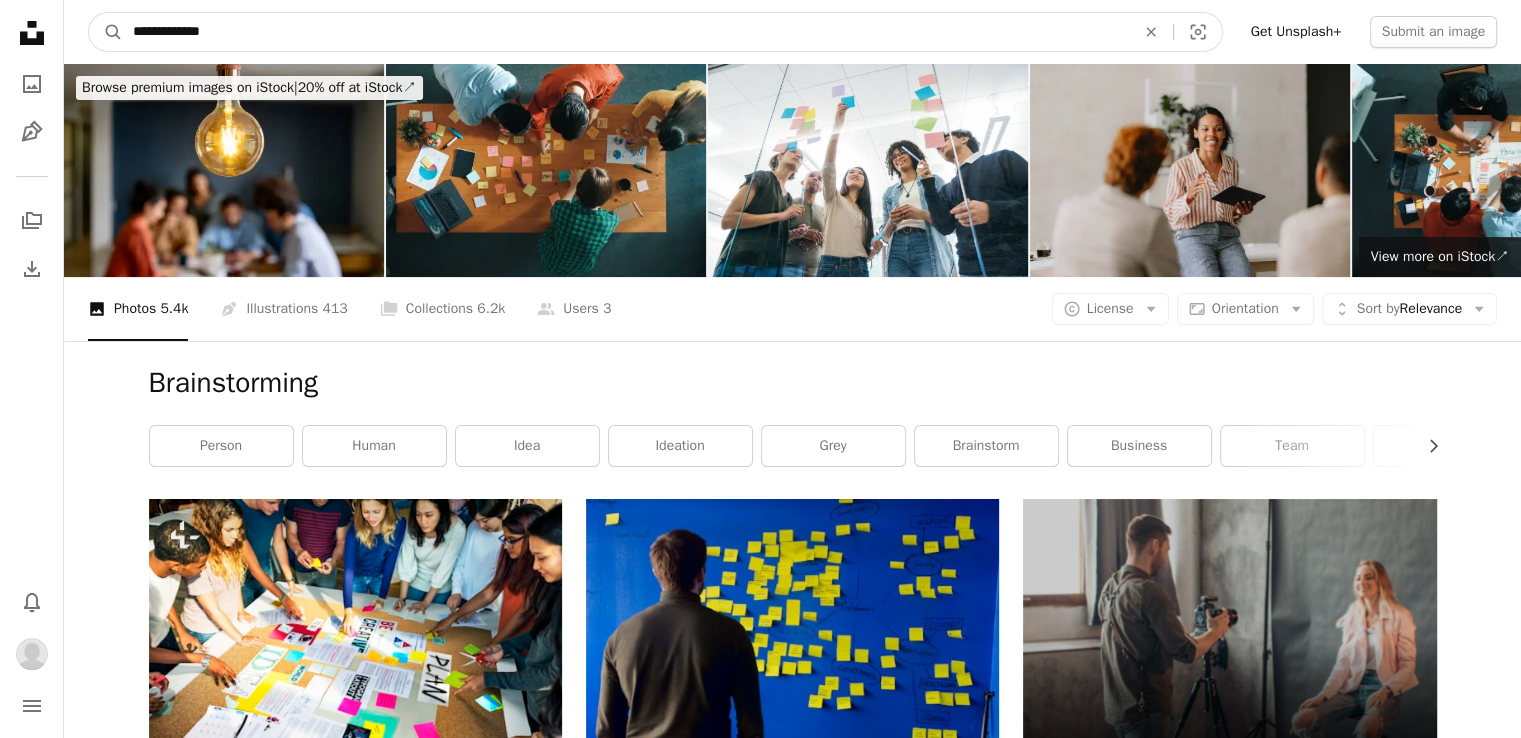 drag, startPoint x: 264, startPoint y: 20, endPoint x: 71, endPoint y: 32, distance: 193.3727 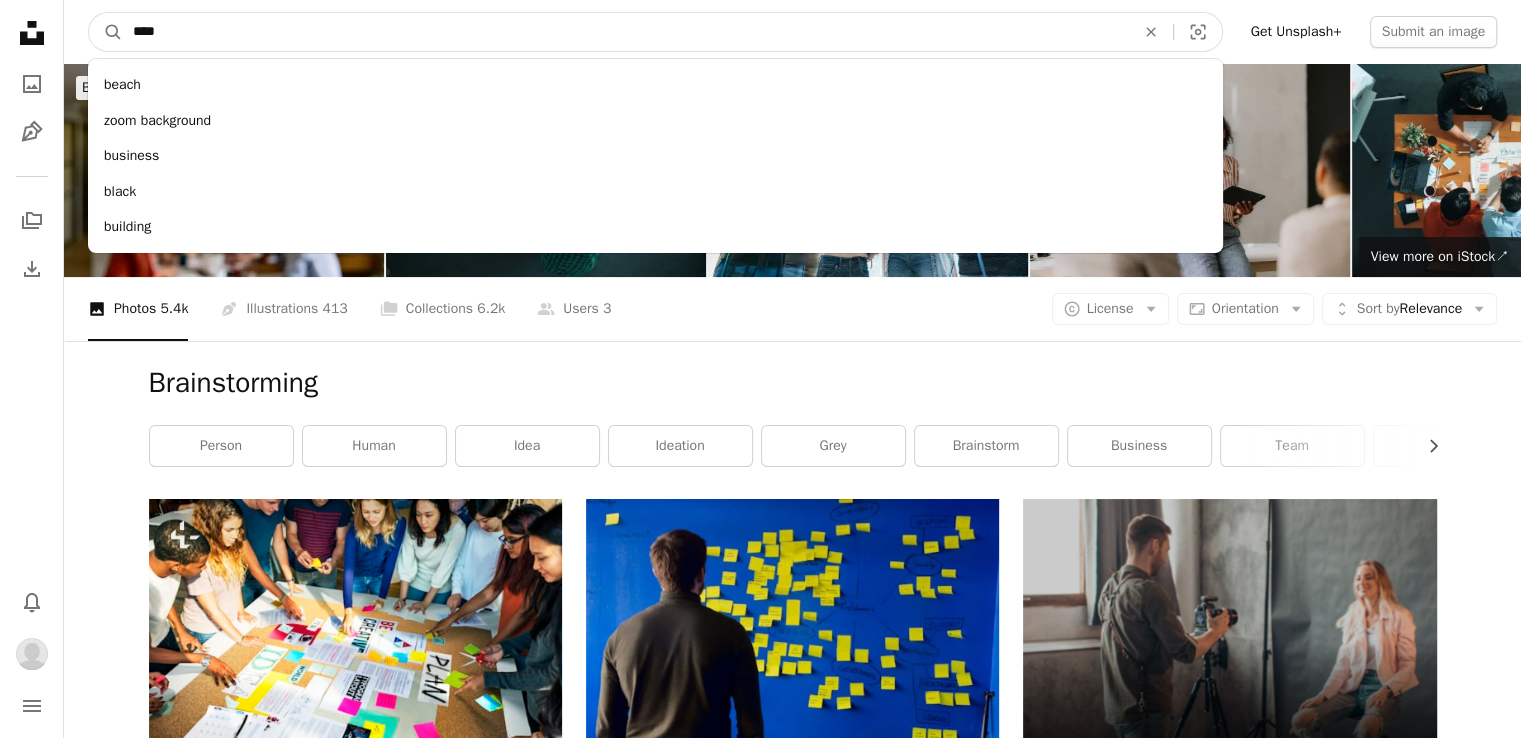 type on "*****" 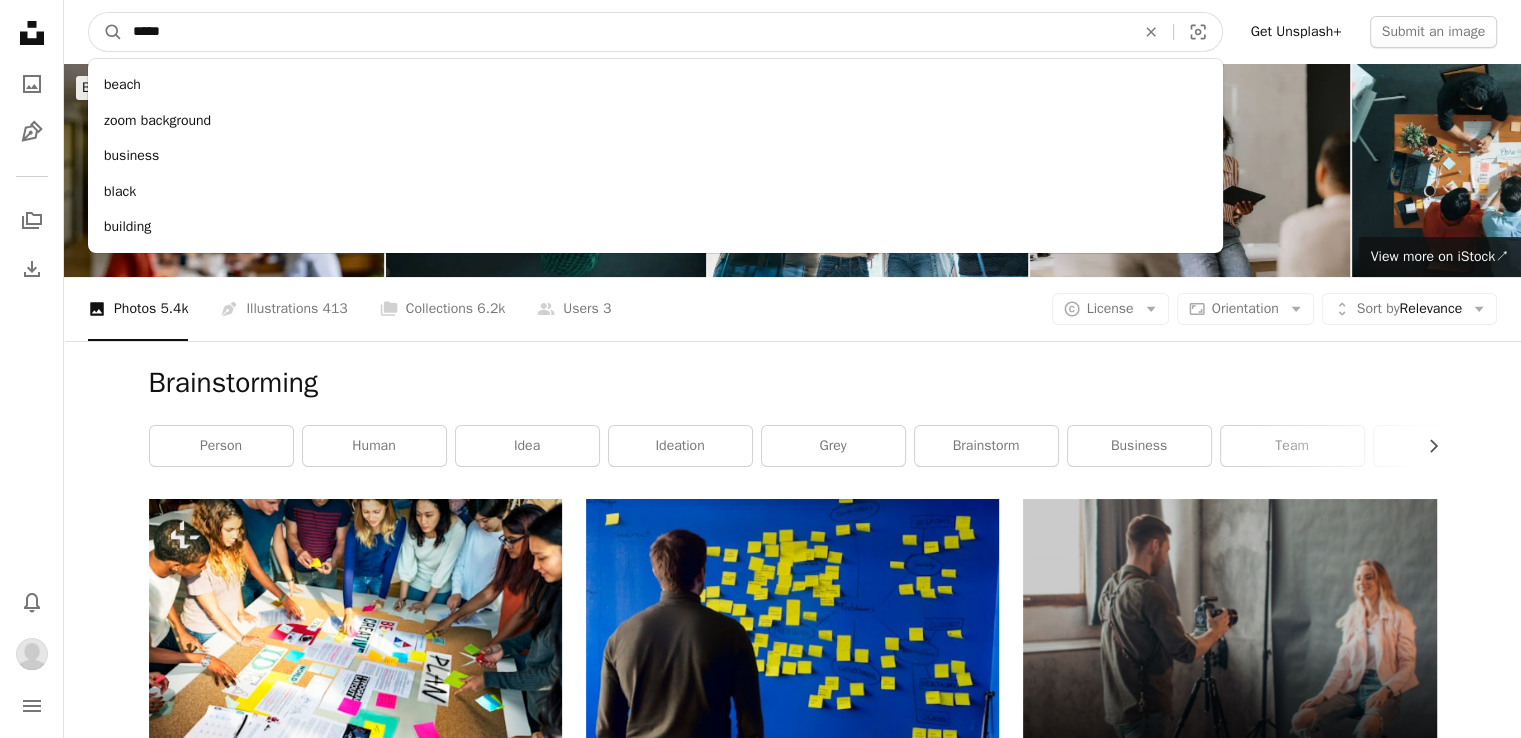 click on "A magnifying glass" at bounding box center [106, 32] 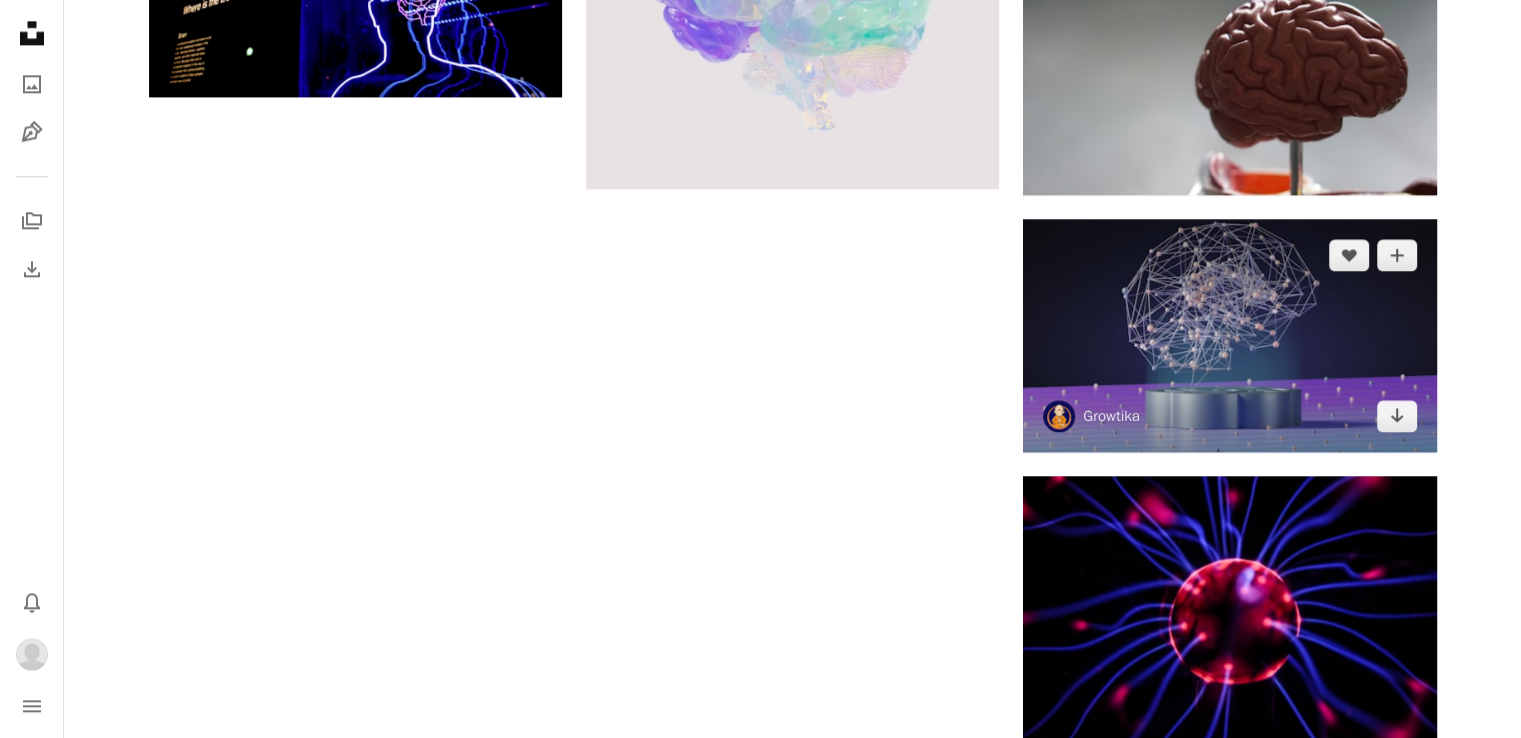 scroll, scrollTop: 2600, scrollLeft: 0, axis: vertical 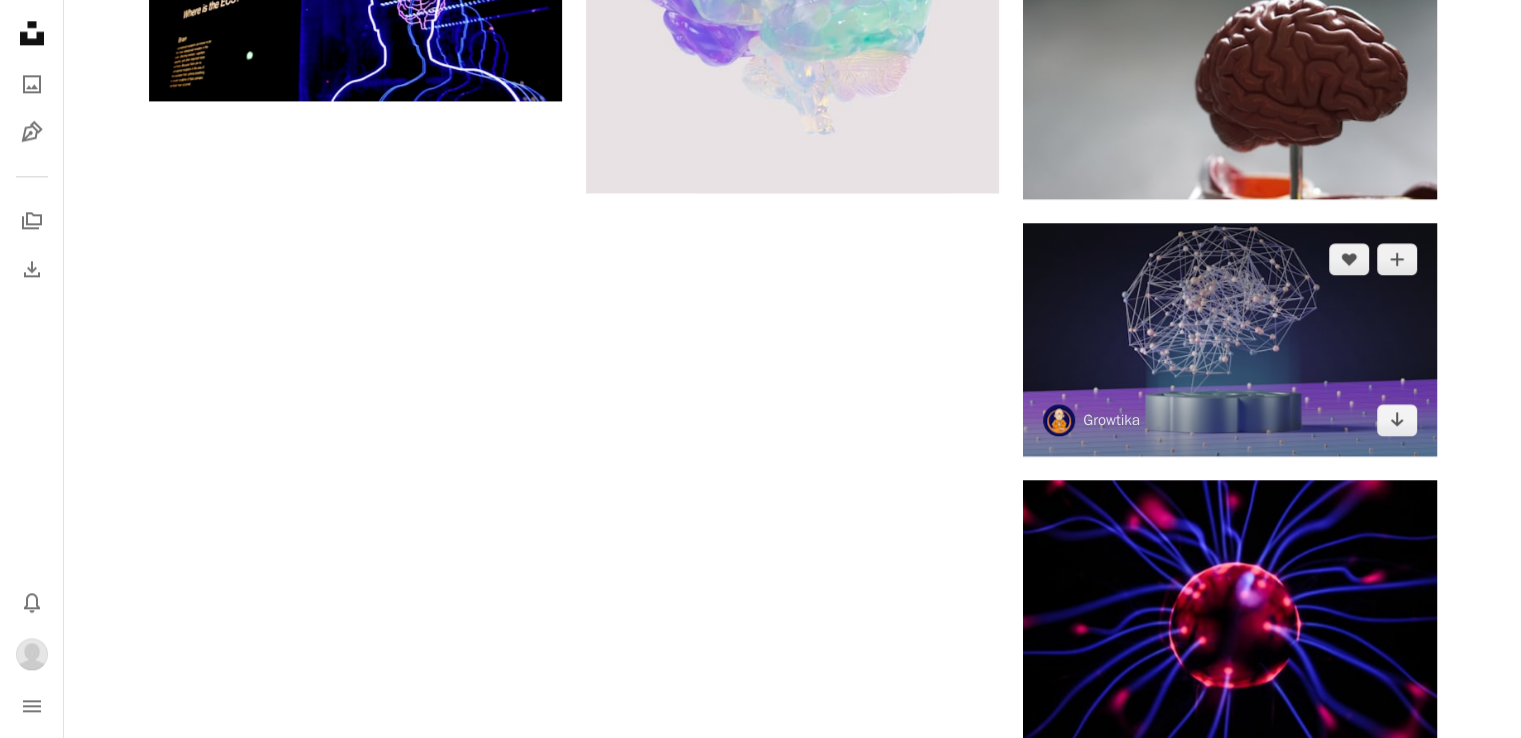 click at bounding box center (1229, 339) 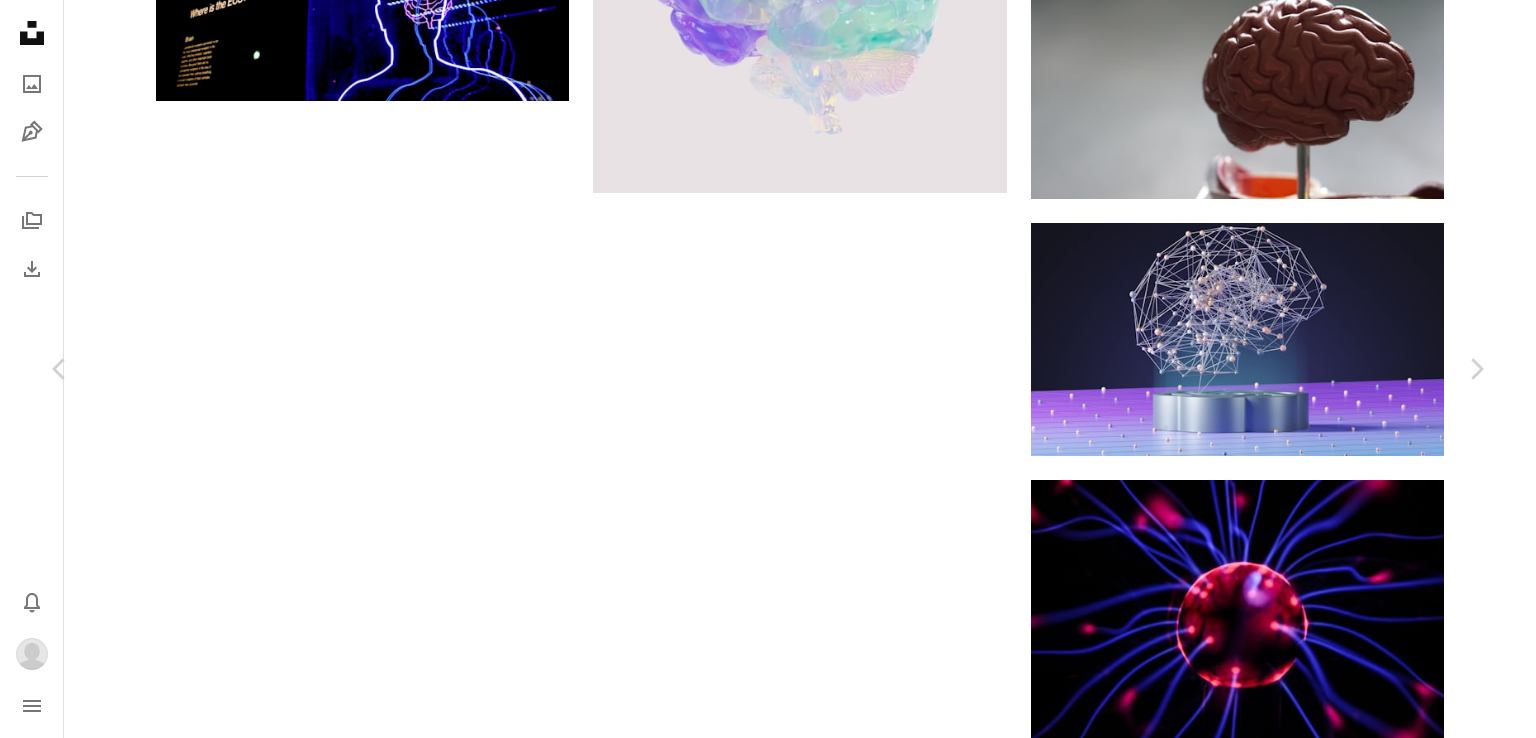 click on "An X shape" at bounding box center [20, 20] 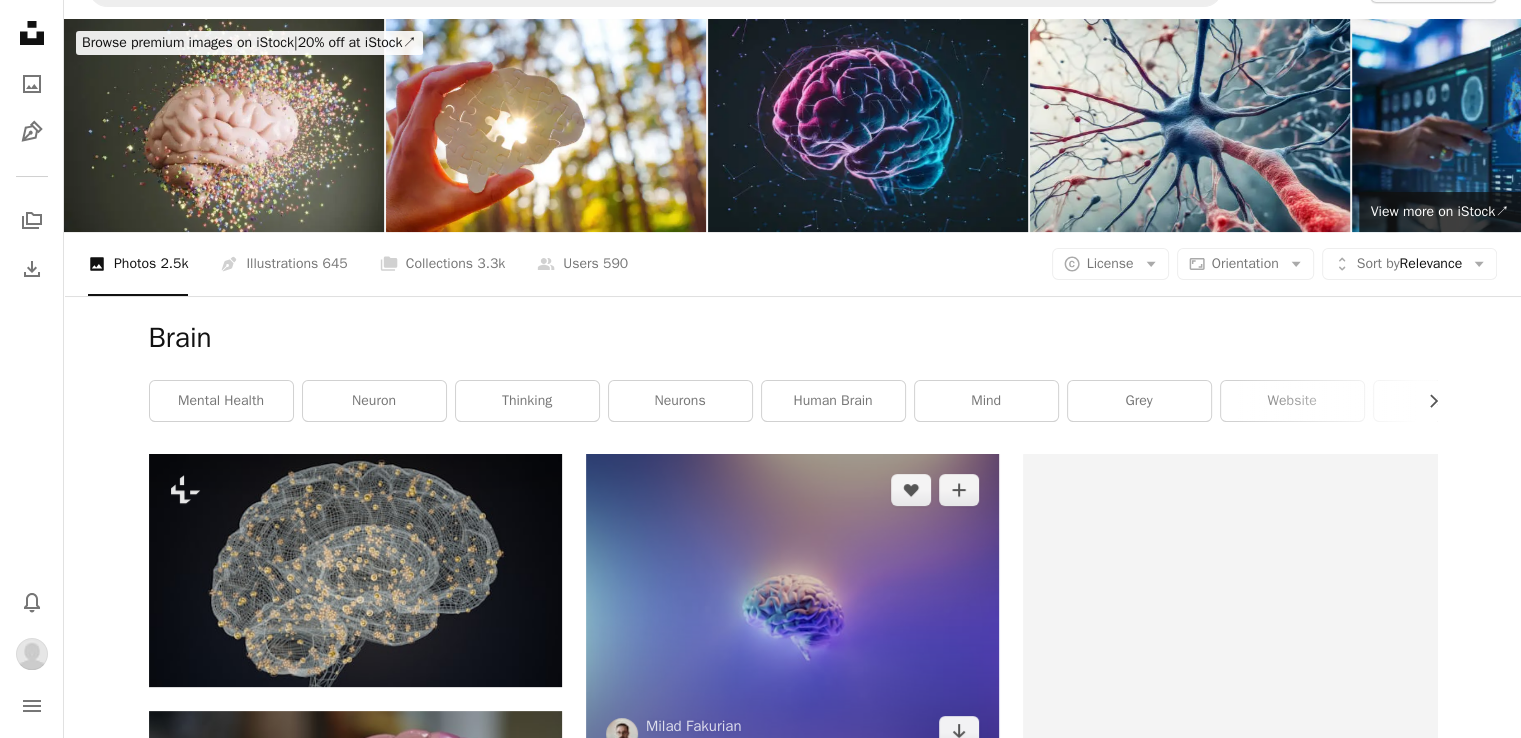 scroll, scrollTop: 0, scrollLeft: 0, axis: both 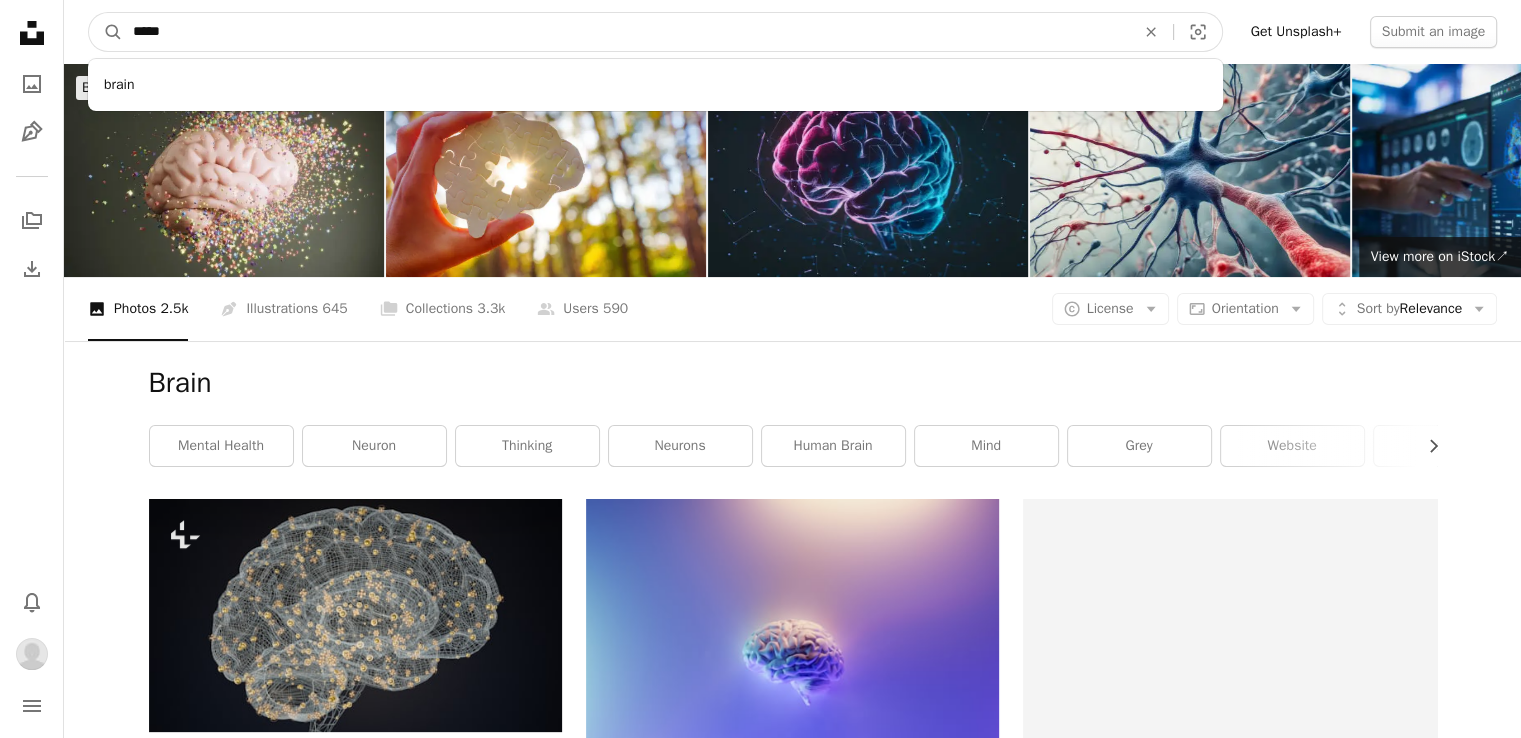 drag, startPoint x: 186, startPoint y: 22, endPoint x: 57, endPoint y: 29, distance: 129.18979 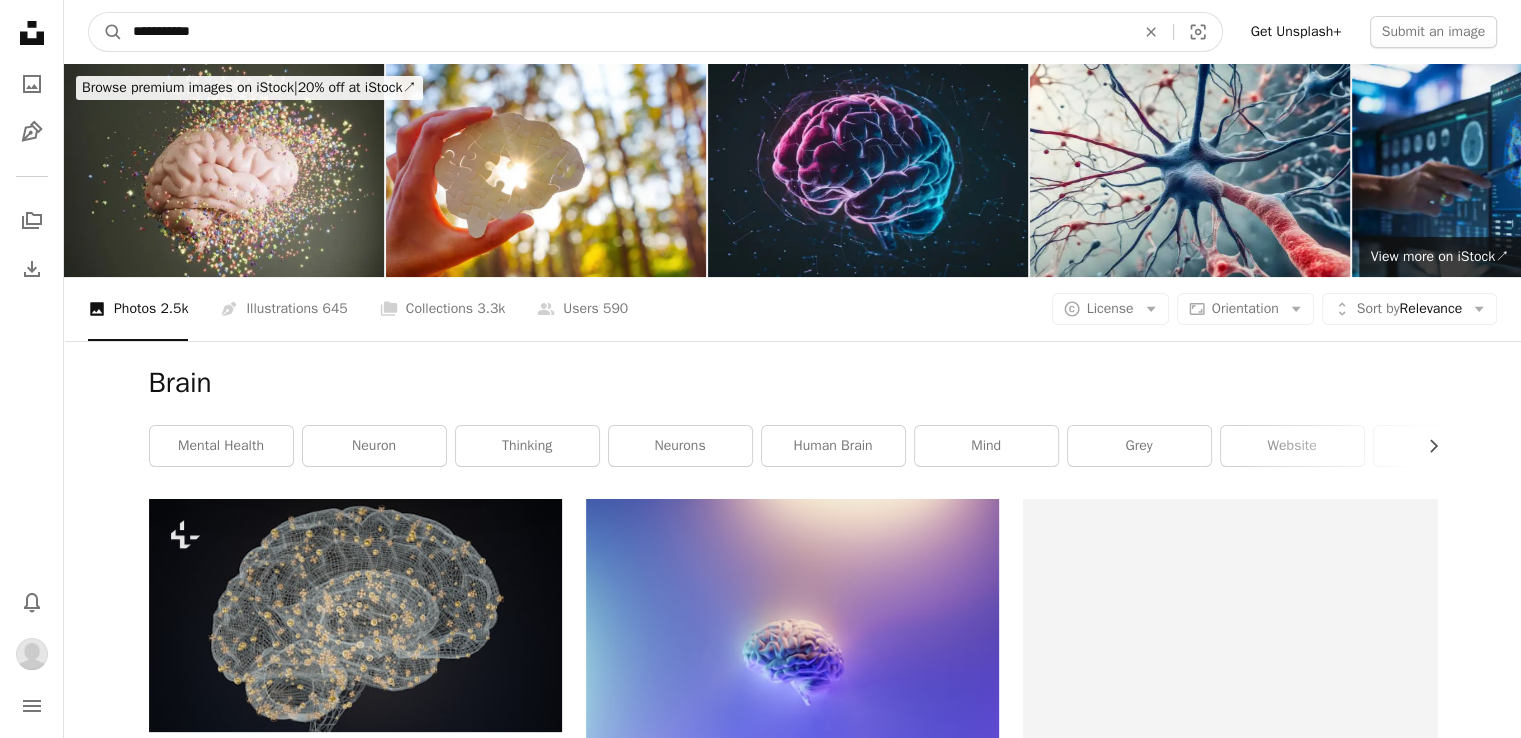 type on "**********" 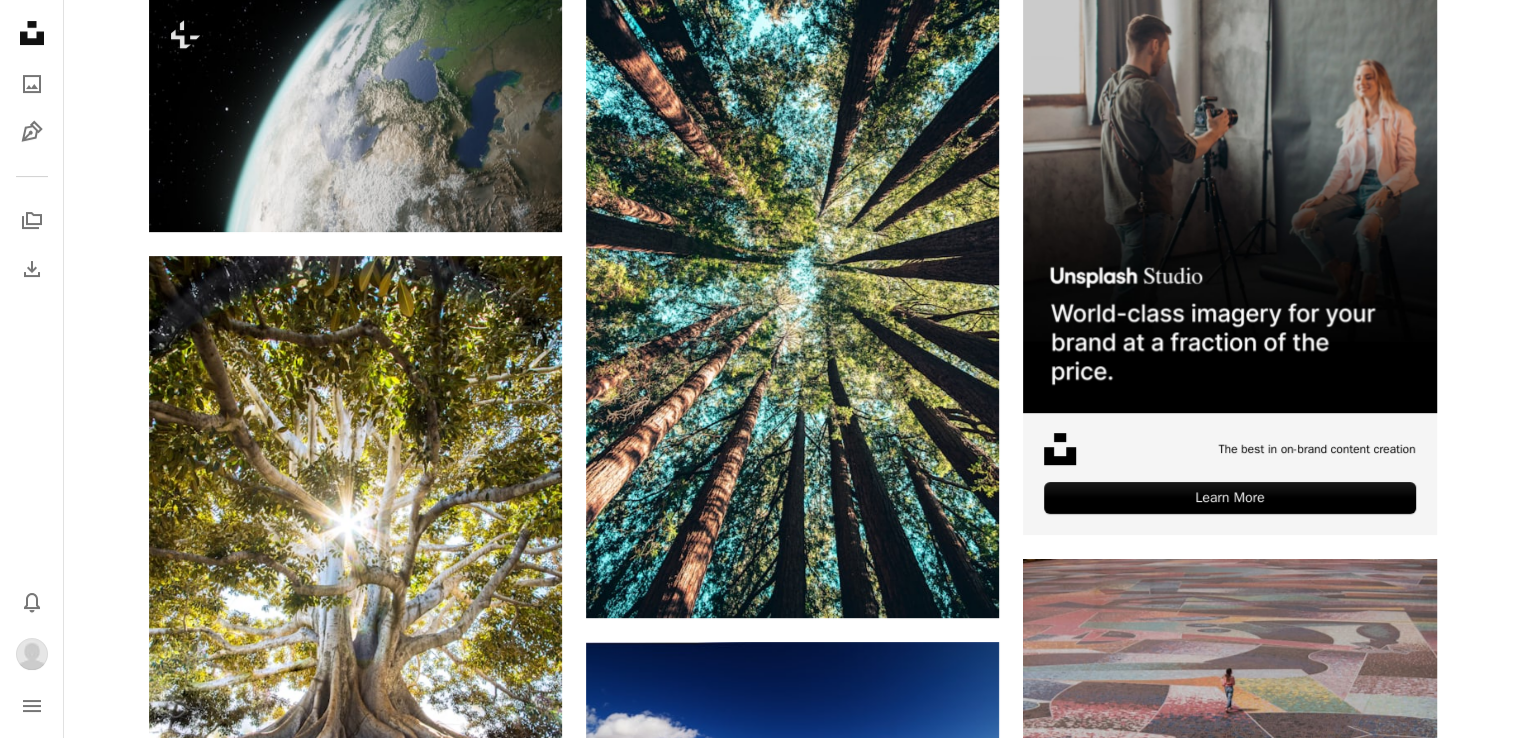 scroll, scrollTop: 0, scrollLeft: 0, axis: both 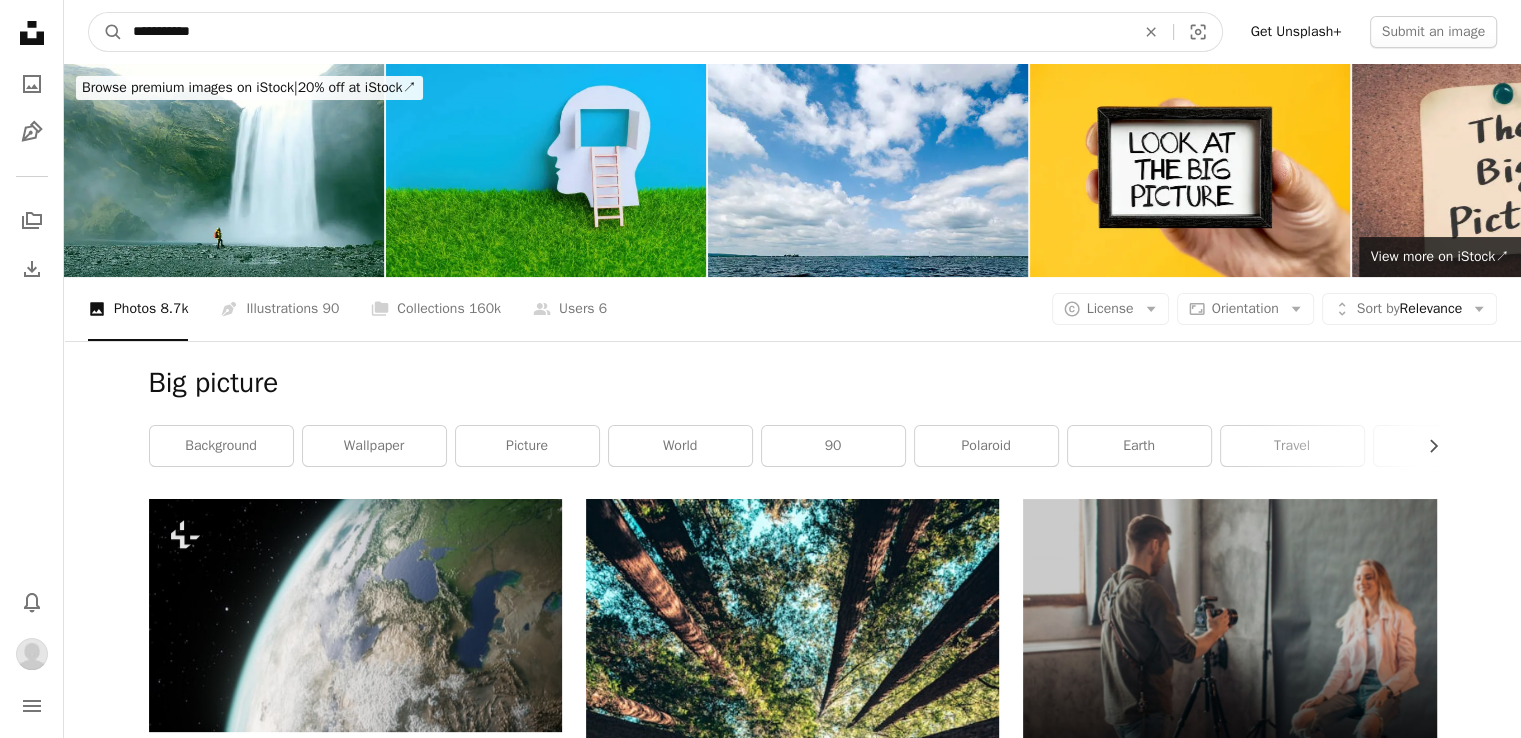 drag, startPoint x: 207, startPoint y: 27, endPoint x: 17, endPoint y: 28, distance: 190.00262 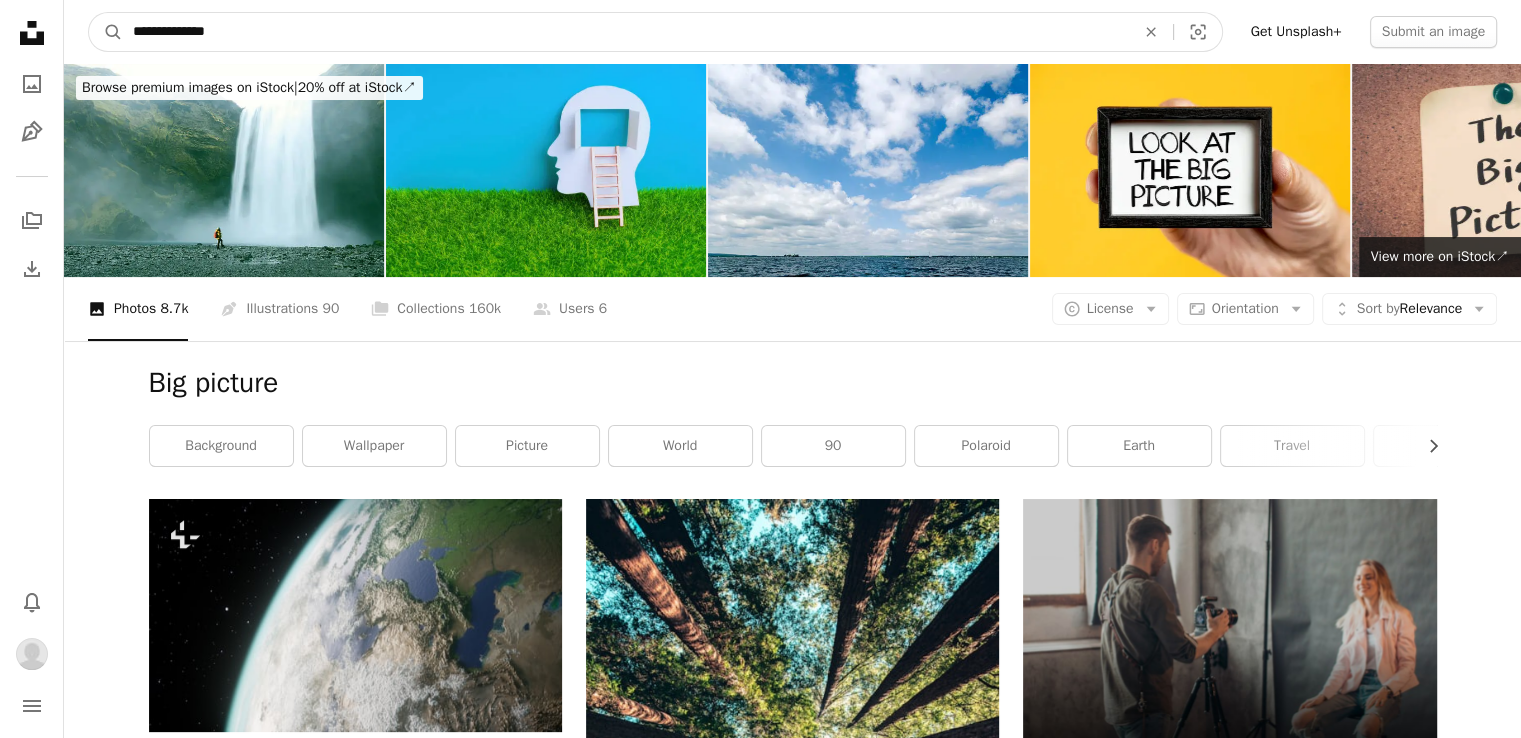 type on "**********" 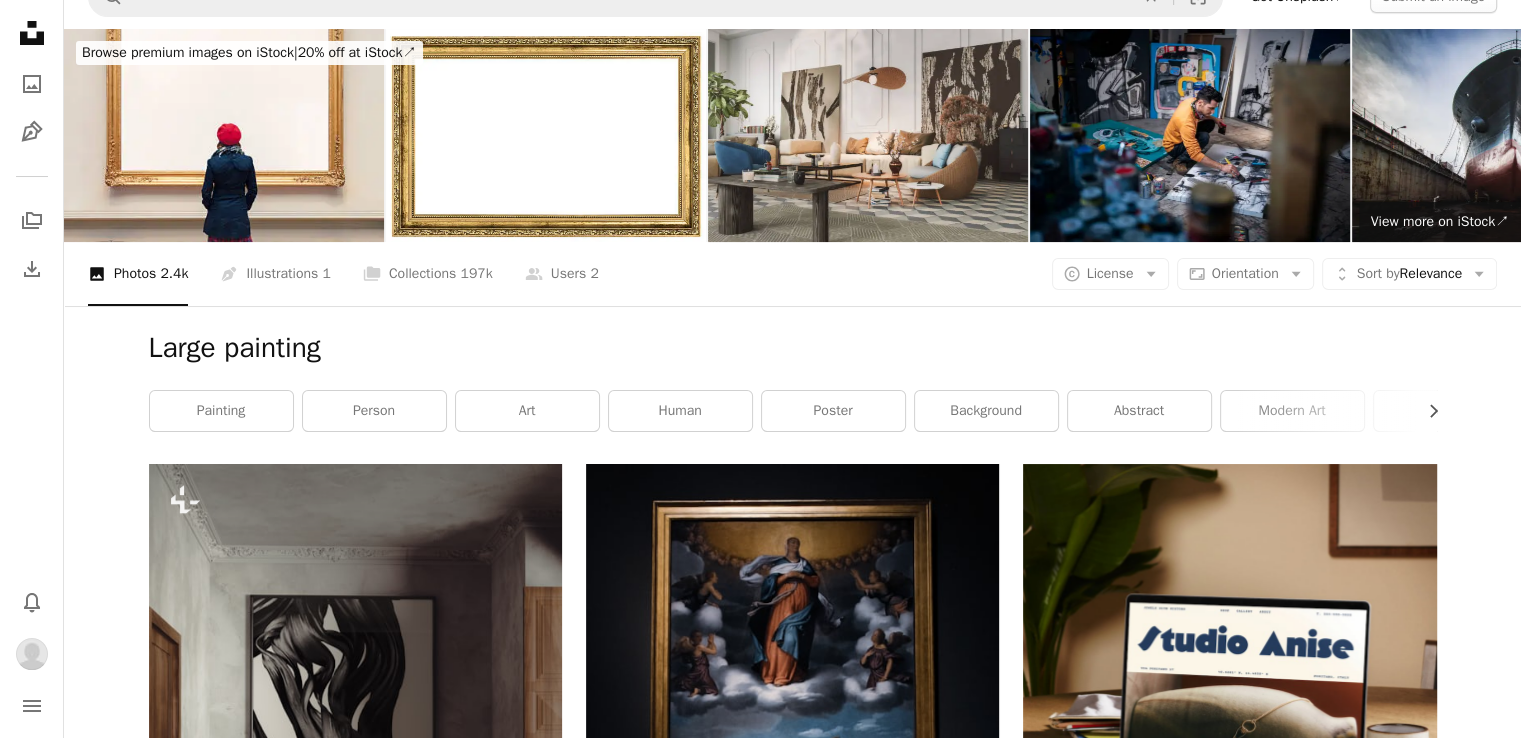 scroll, scrollTop: 0, scrollLeft: 0, axis: both 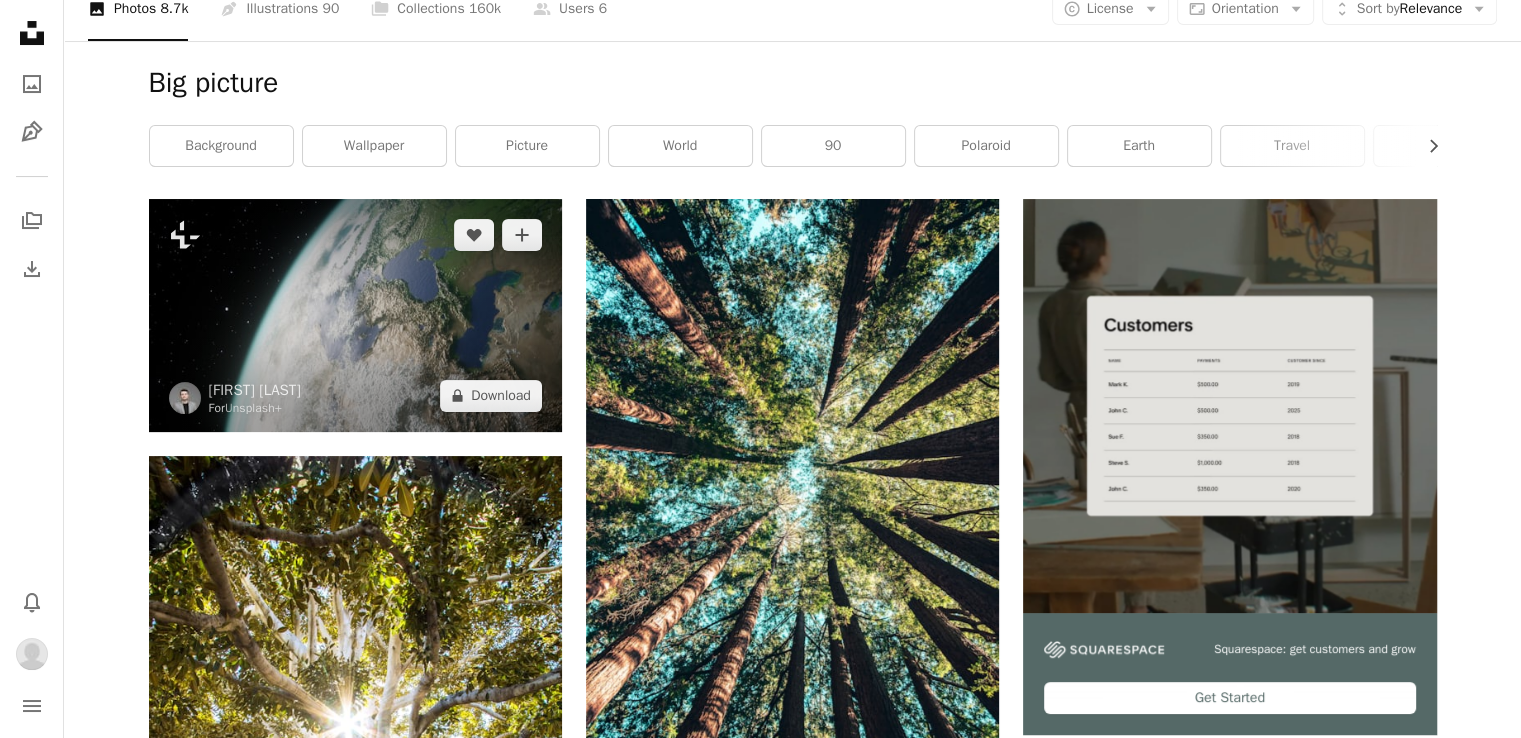 click at bounding box center (355, 315) 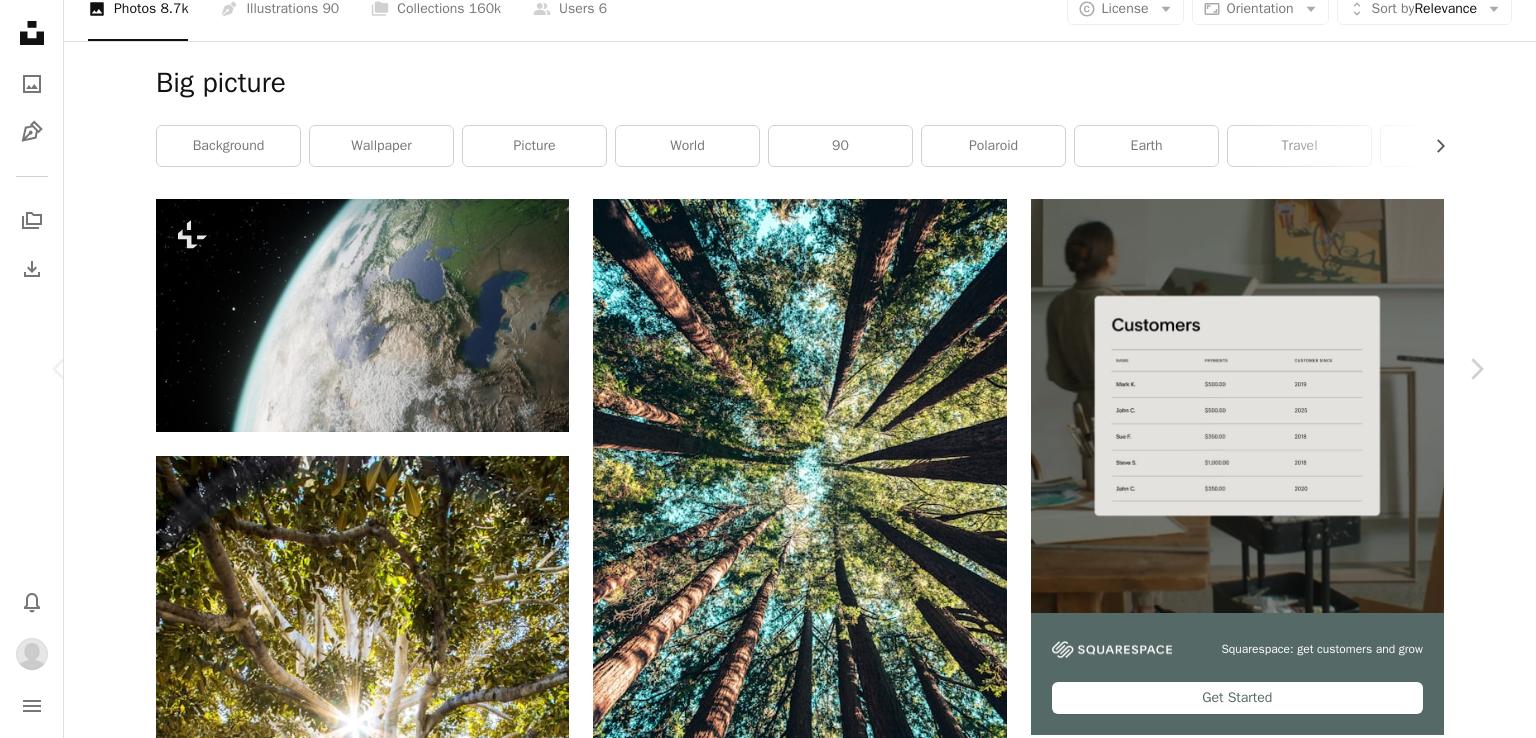 click on "An X shape" at bounding box center (20, 20) 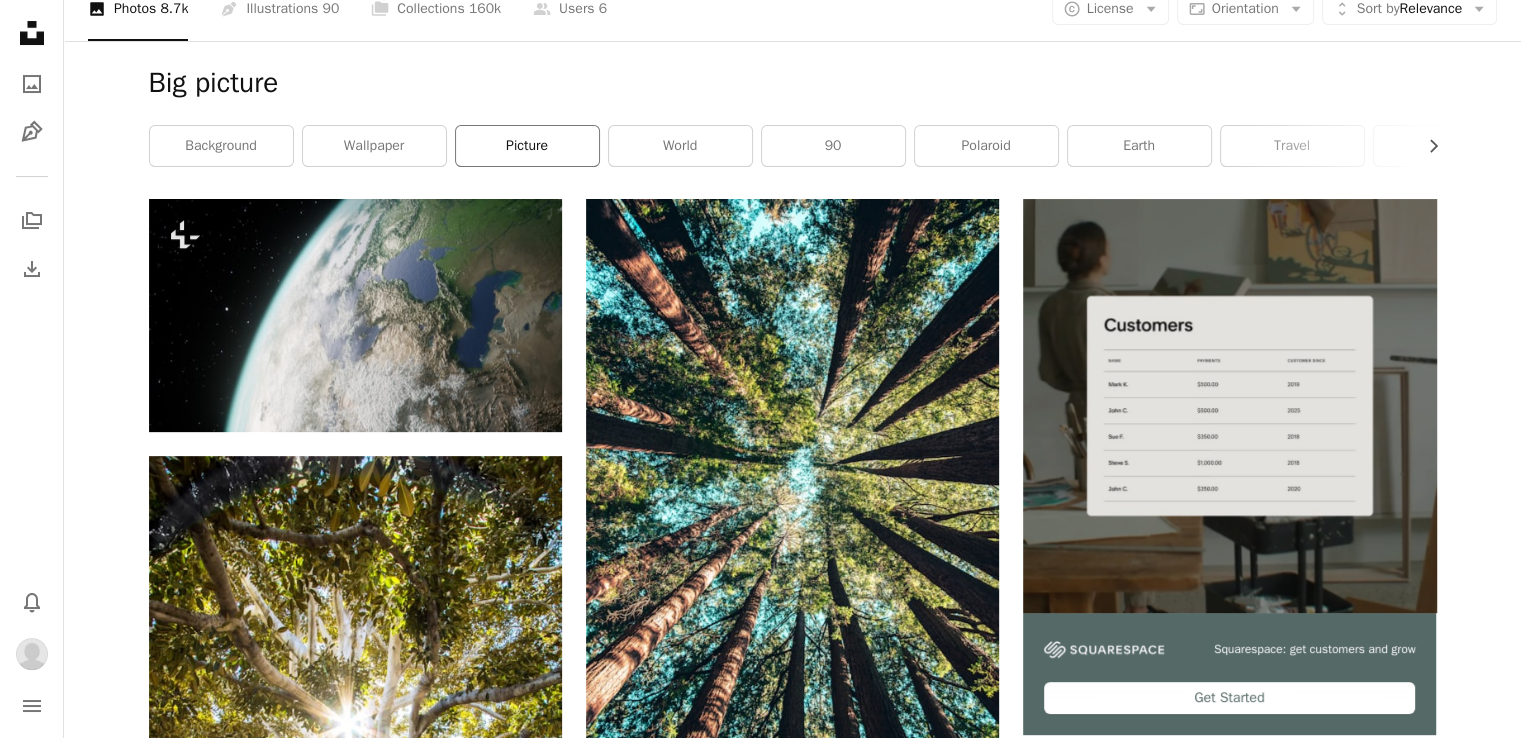 scroll, scrollTop: 0, scrollLeft: 0, axis: both 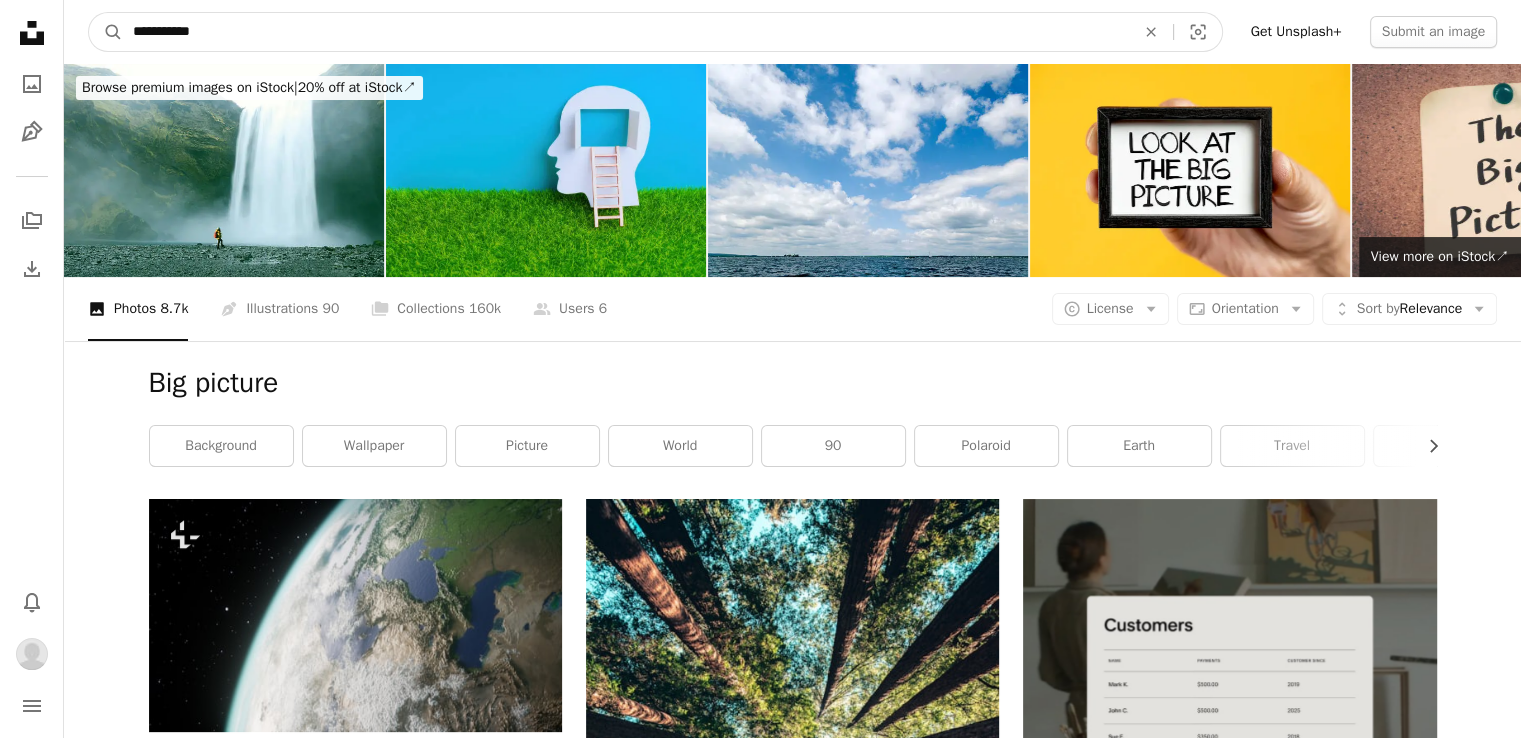 drag, startPoint x: 238, startPoint y: 33, endPoint x: 0, endPoint y: 26, distance: 238.10292 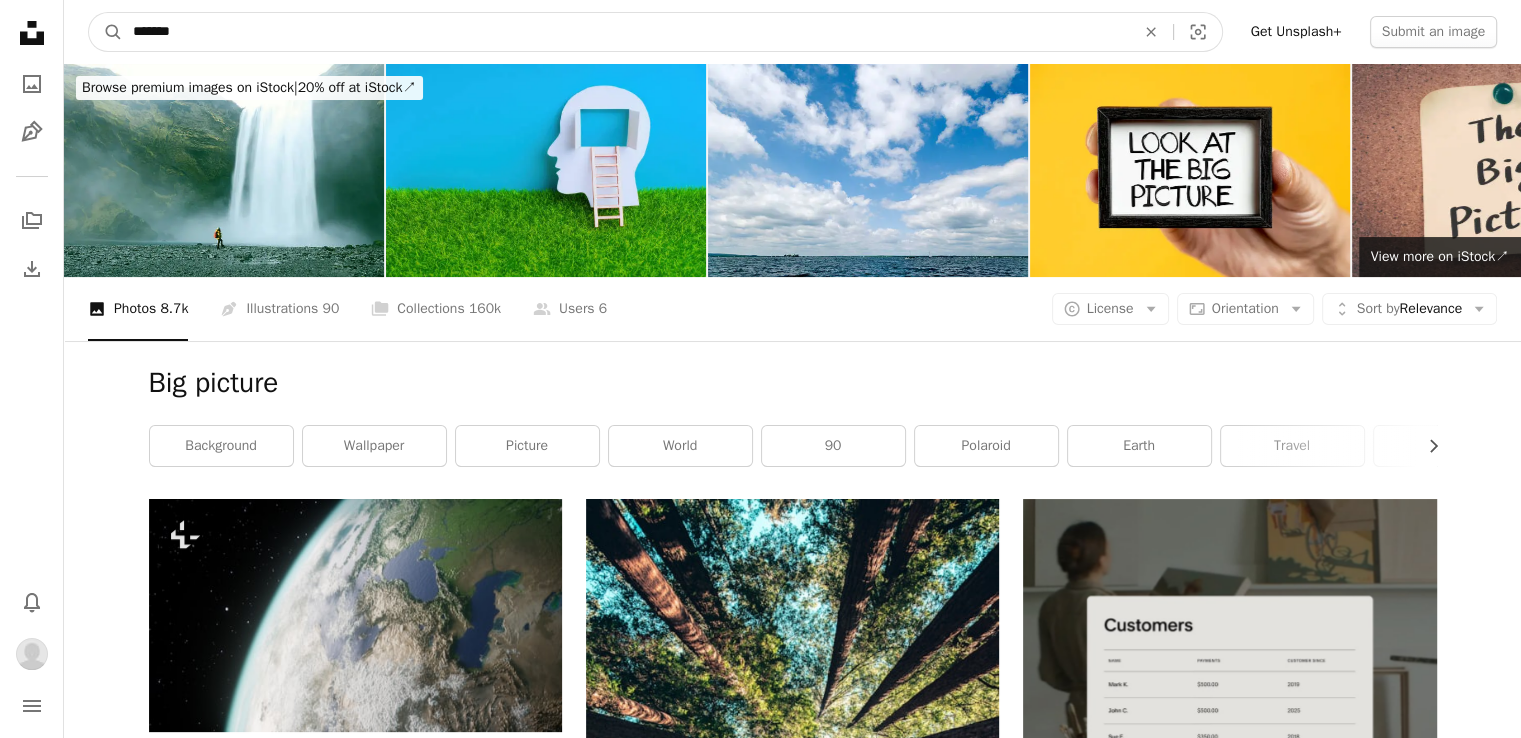 type on "*******" 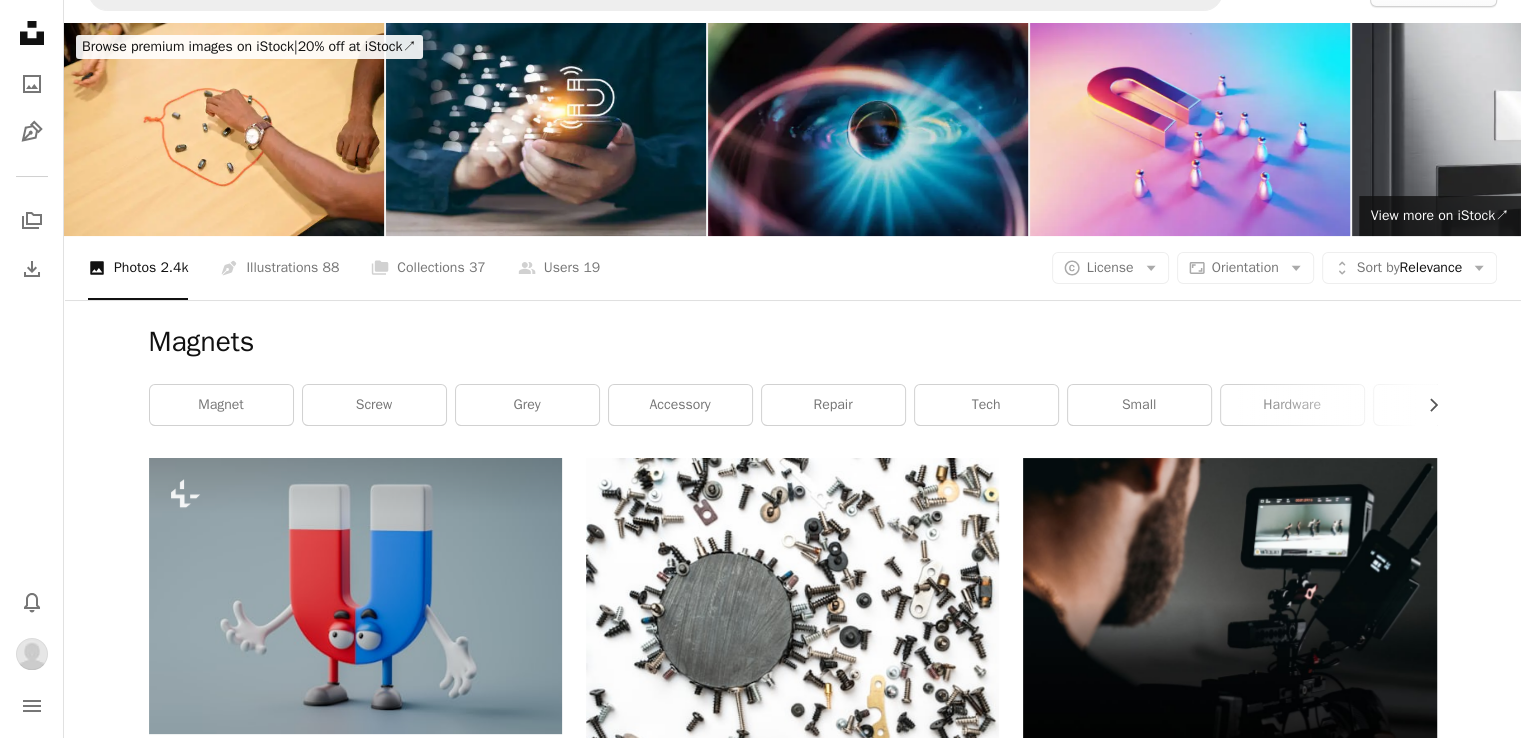 scroll, scrollTop: 0, scrollLeft: 0, axis: both 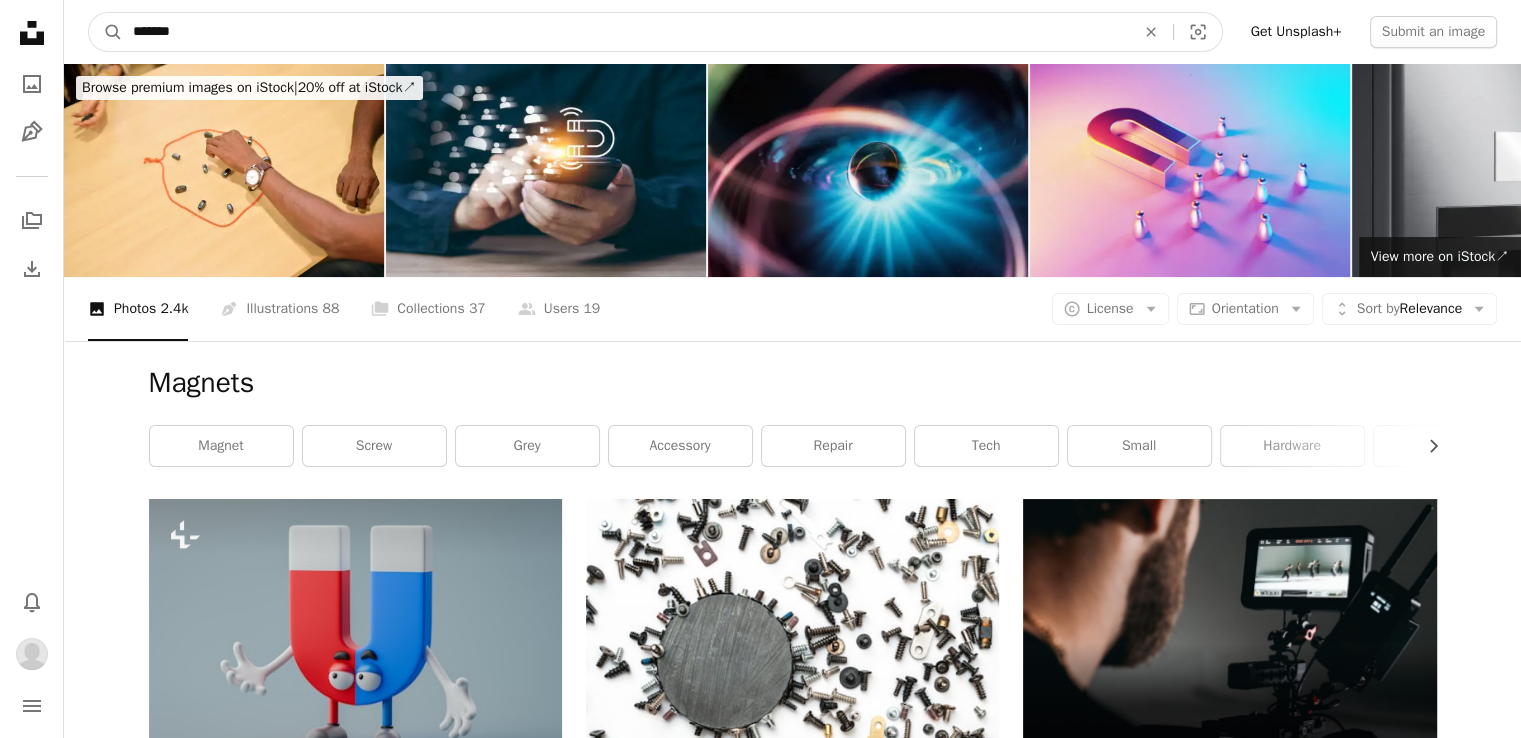 click on "*******" at bounding box center (626, 32) 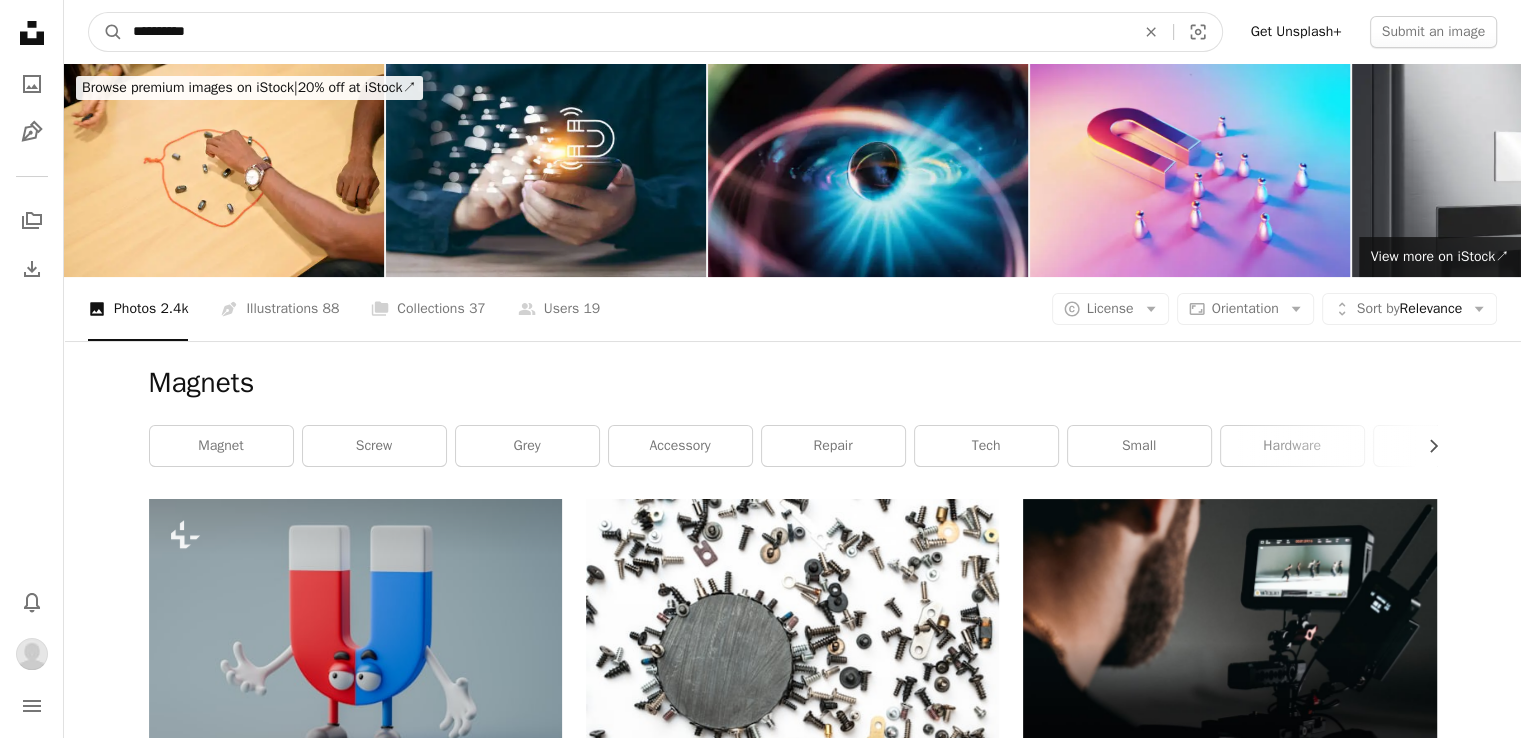 type on "**********" 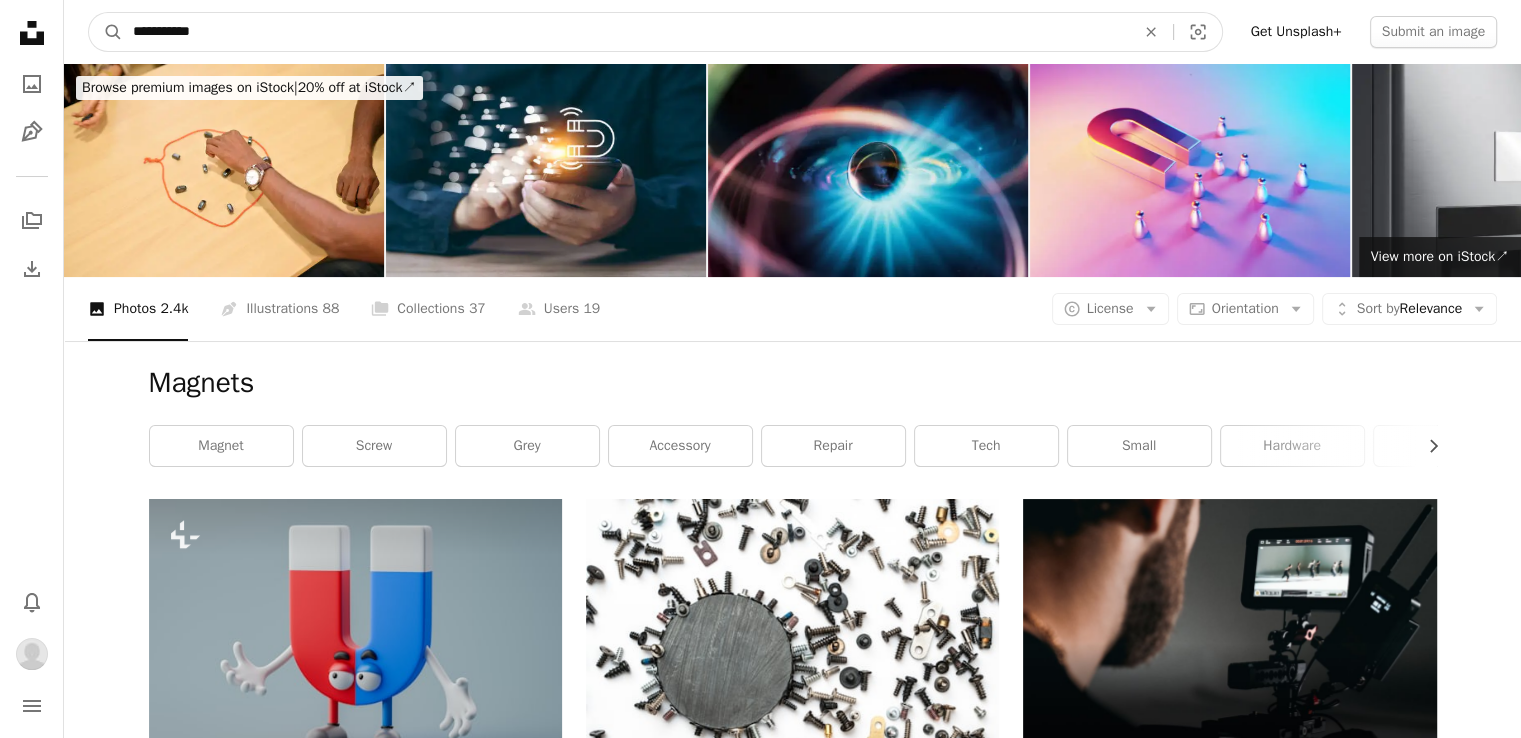 click on "A magnifying glass" at bounding box center [106, 32] 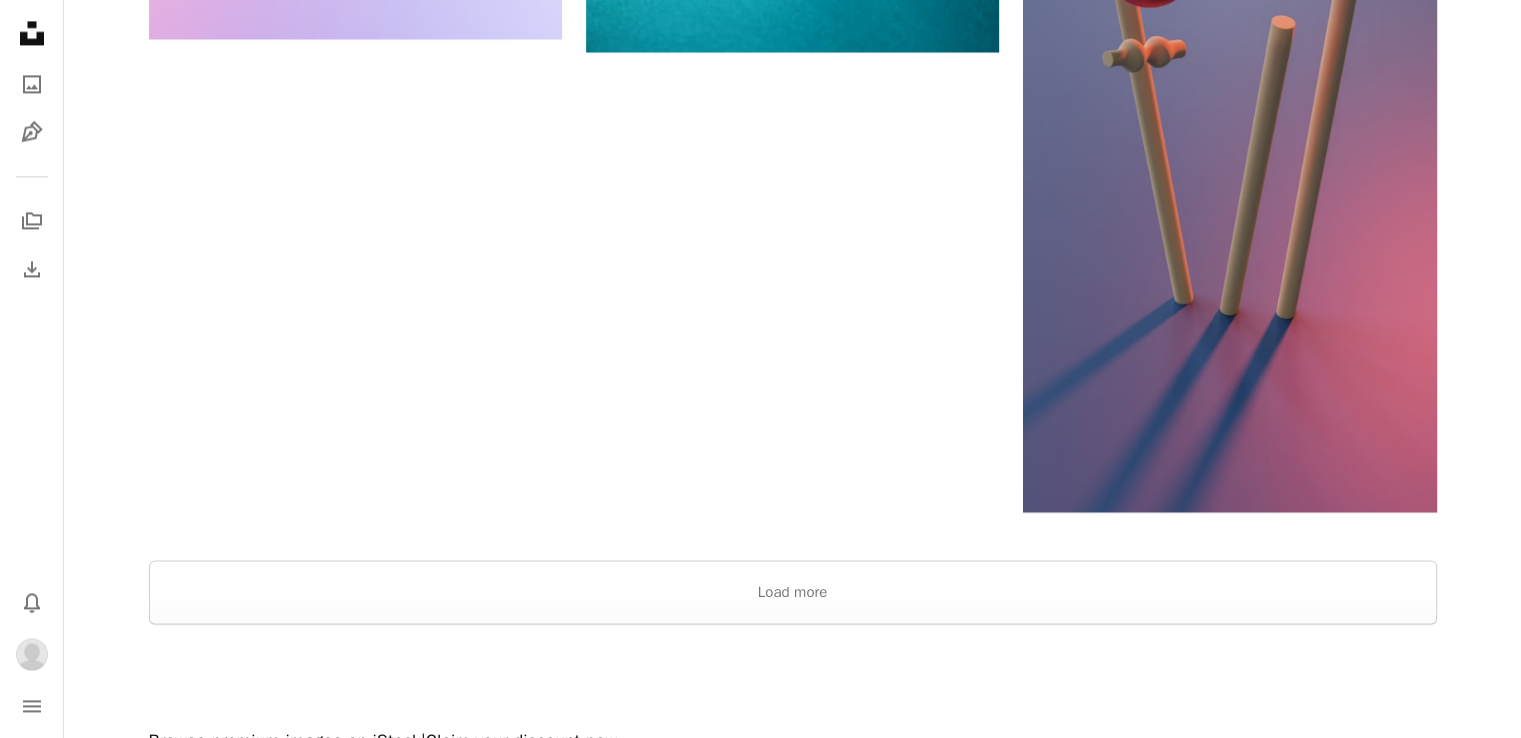 scroll, scrollTop: 3100, scrollLeft: 0, axis: vertical 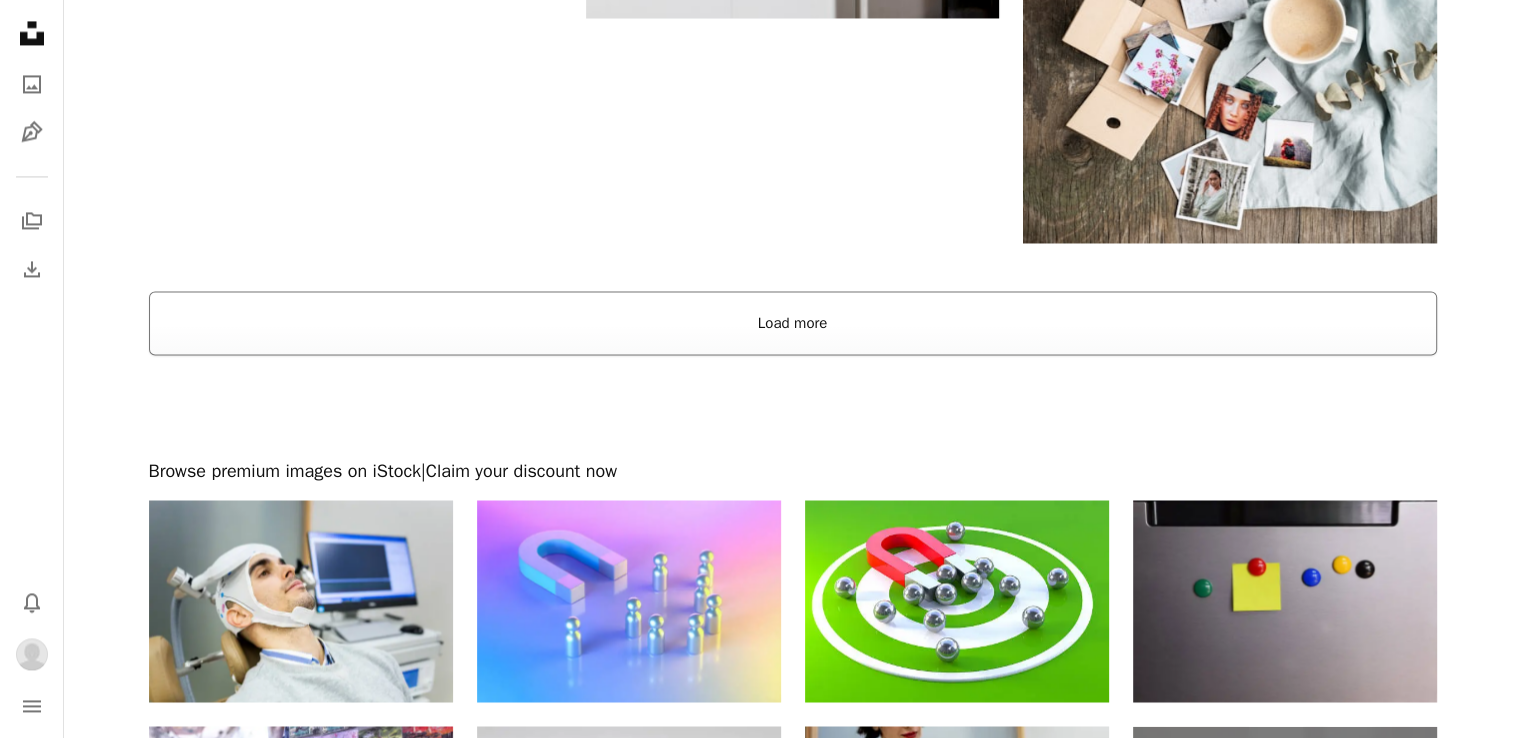 click on "Load more" at bounding box center (793, 323) 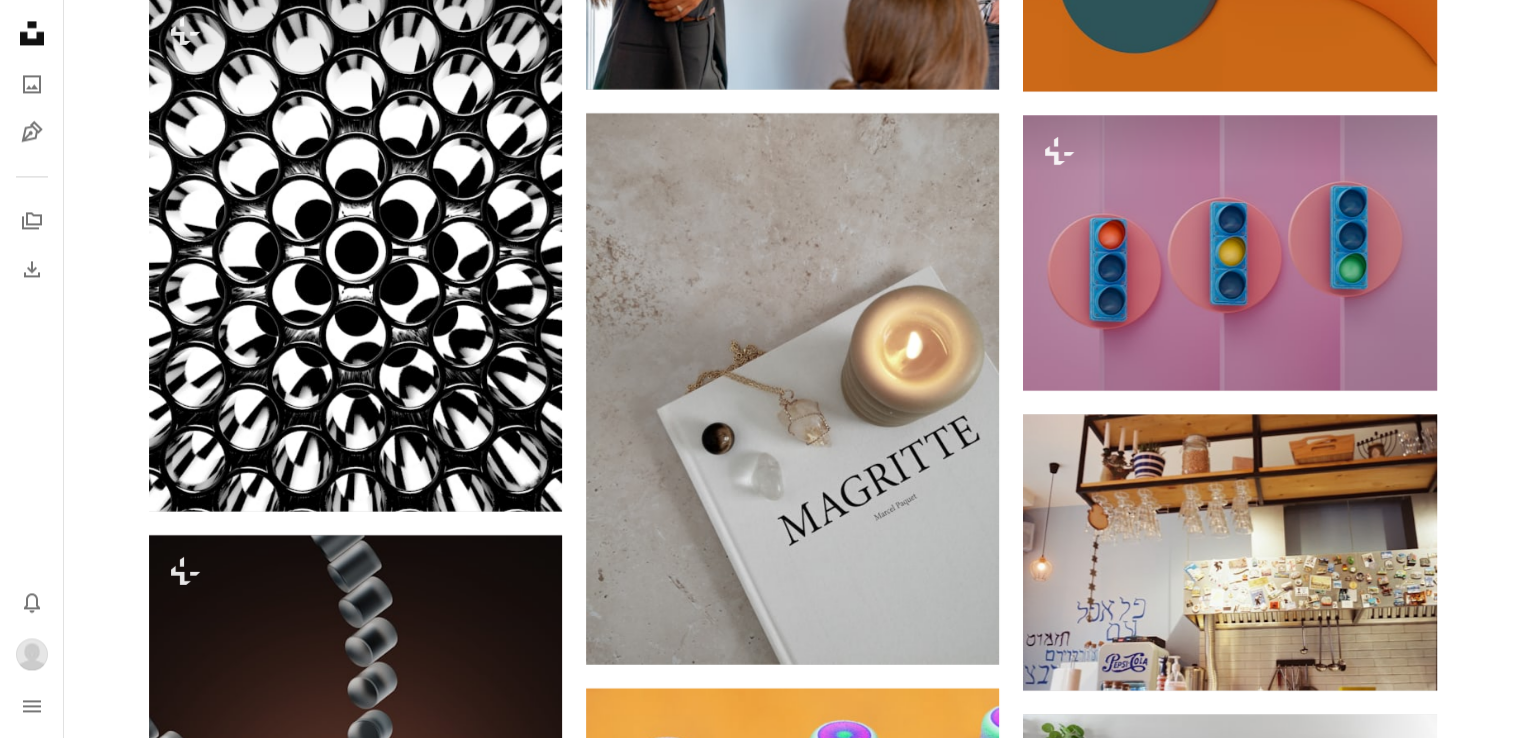 scroll, scrollTop: 10900, scrollLeft: 0, axis: vertical 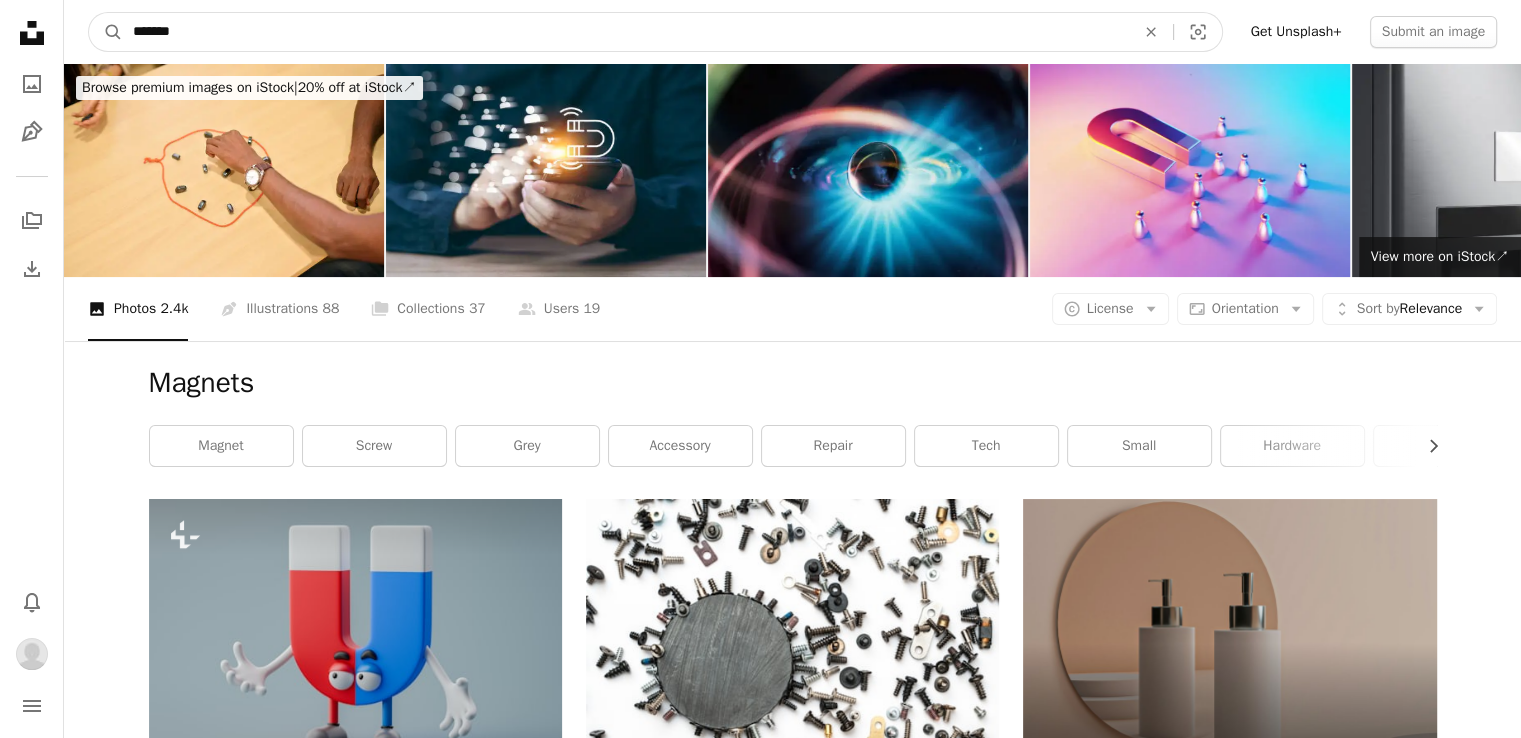 click on "*******" at bounding box center [626, 32] 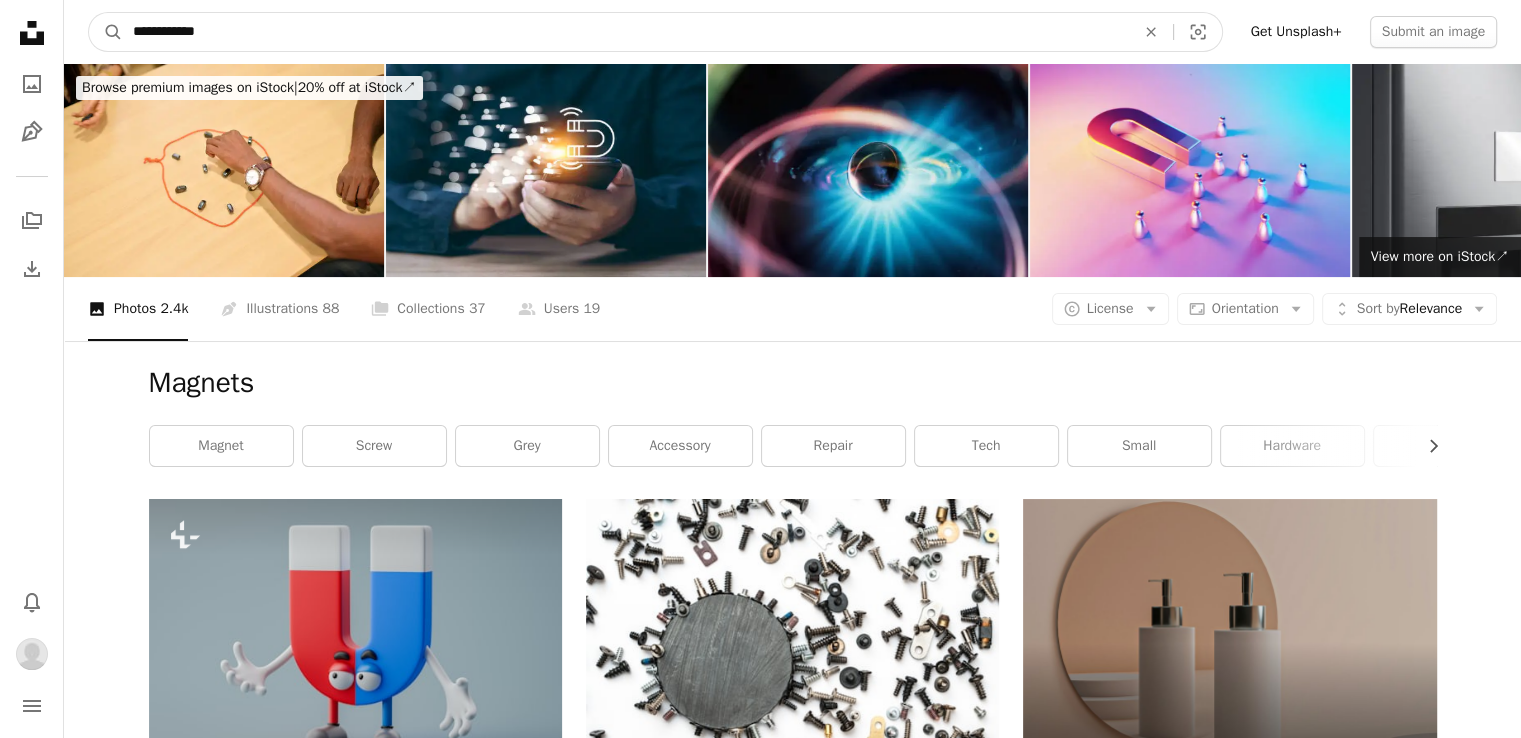type on "**********" 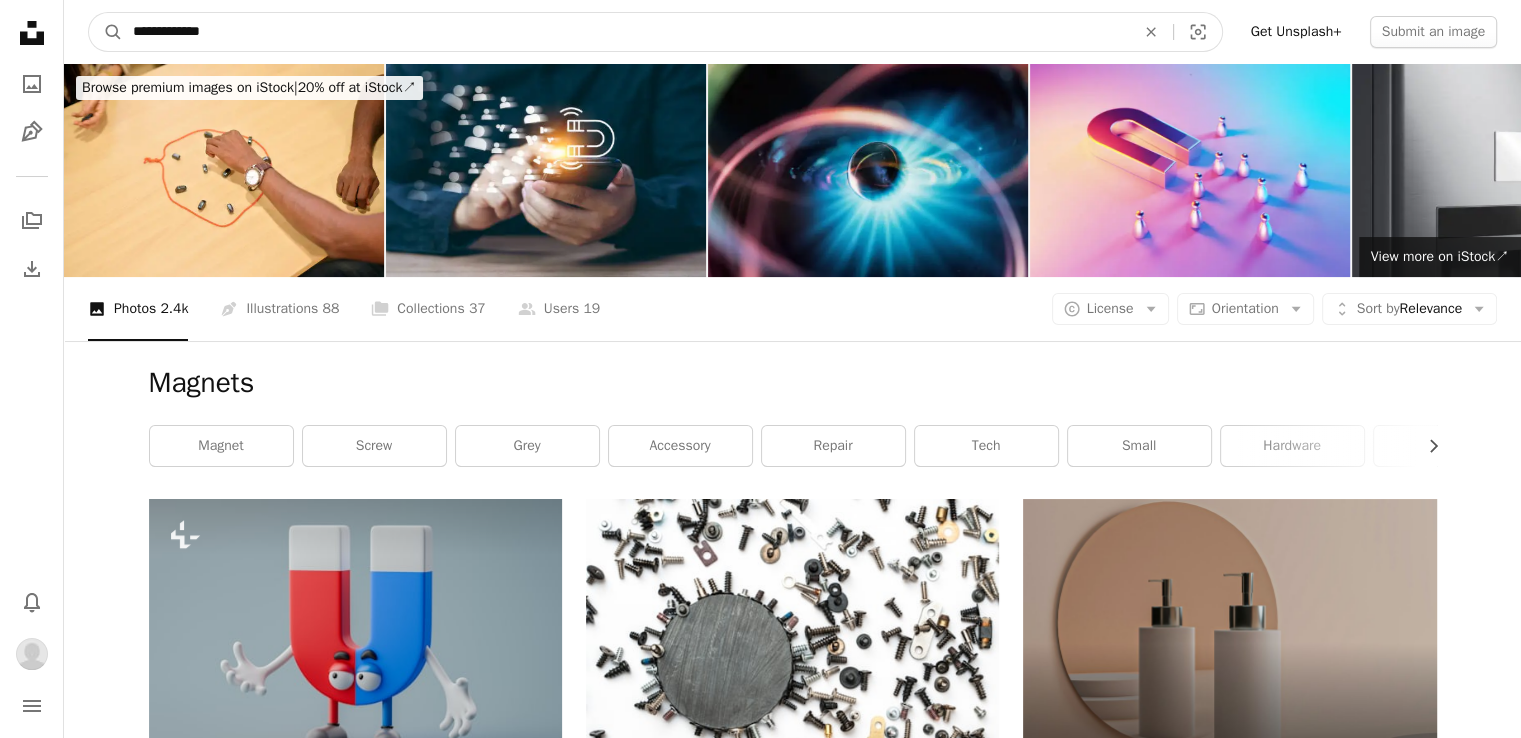 click on "A magnifying glass" at bounding box center (106, 32) 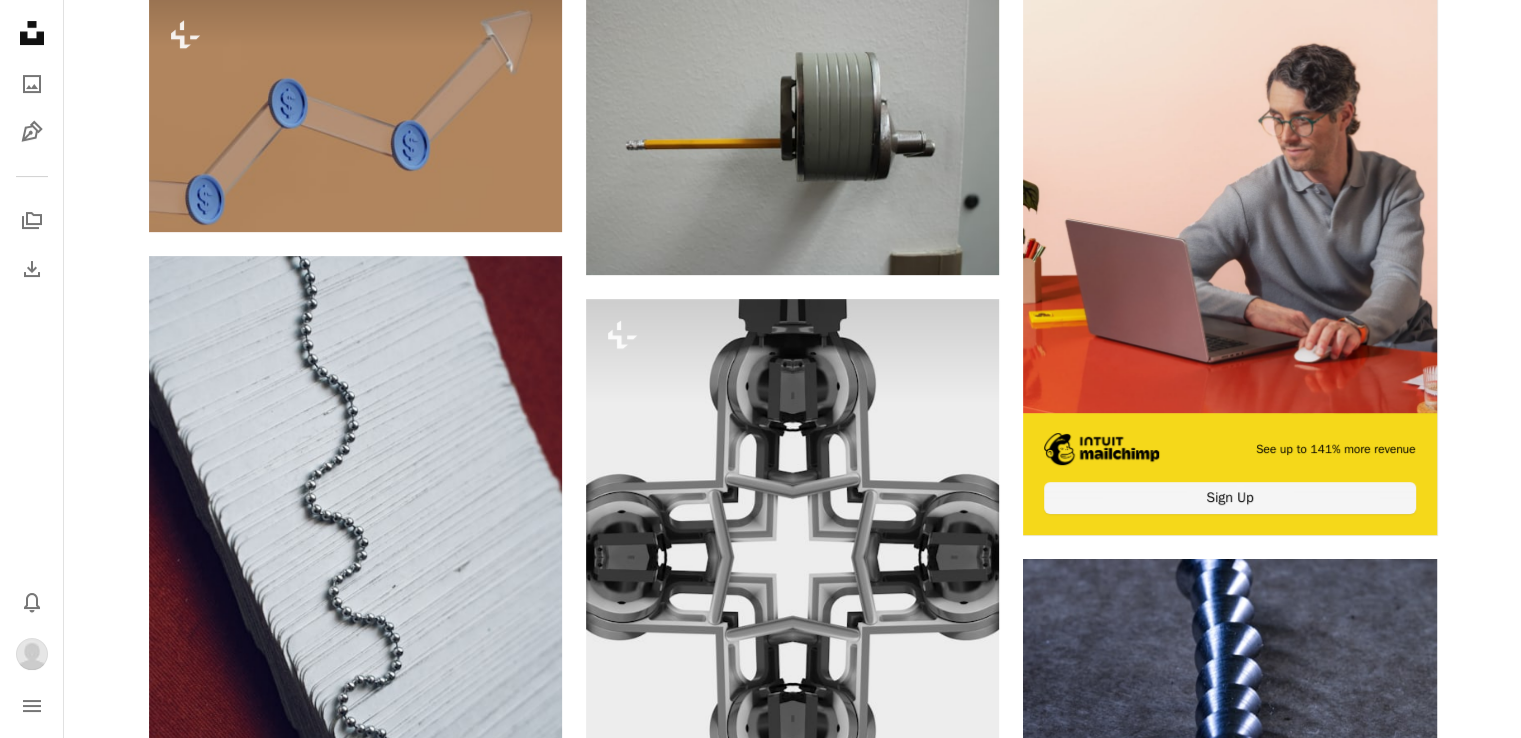 scroll, scrollTop: 0, scrollLeft: 0, axis: both 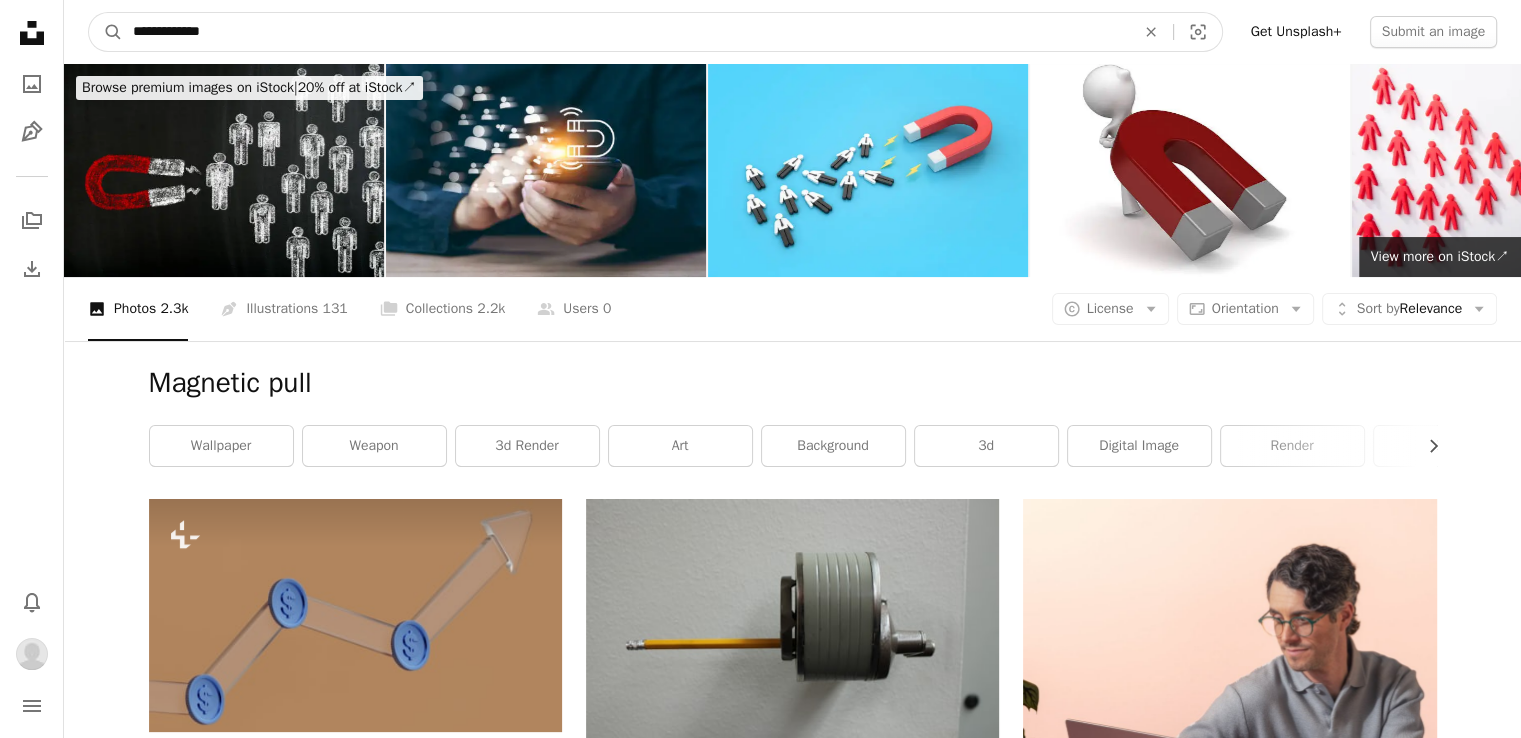 drag, startPoint x: 224, startPoint y: 26, endPoint x: 74, endPoint y: 39, distance: 150.56229 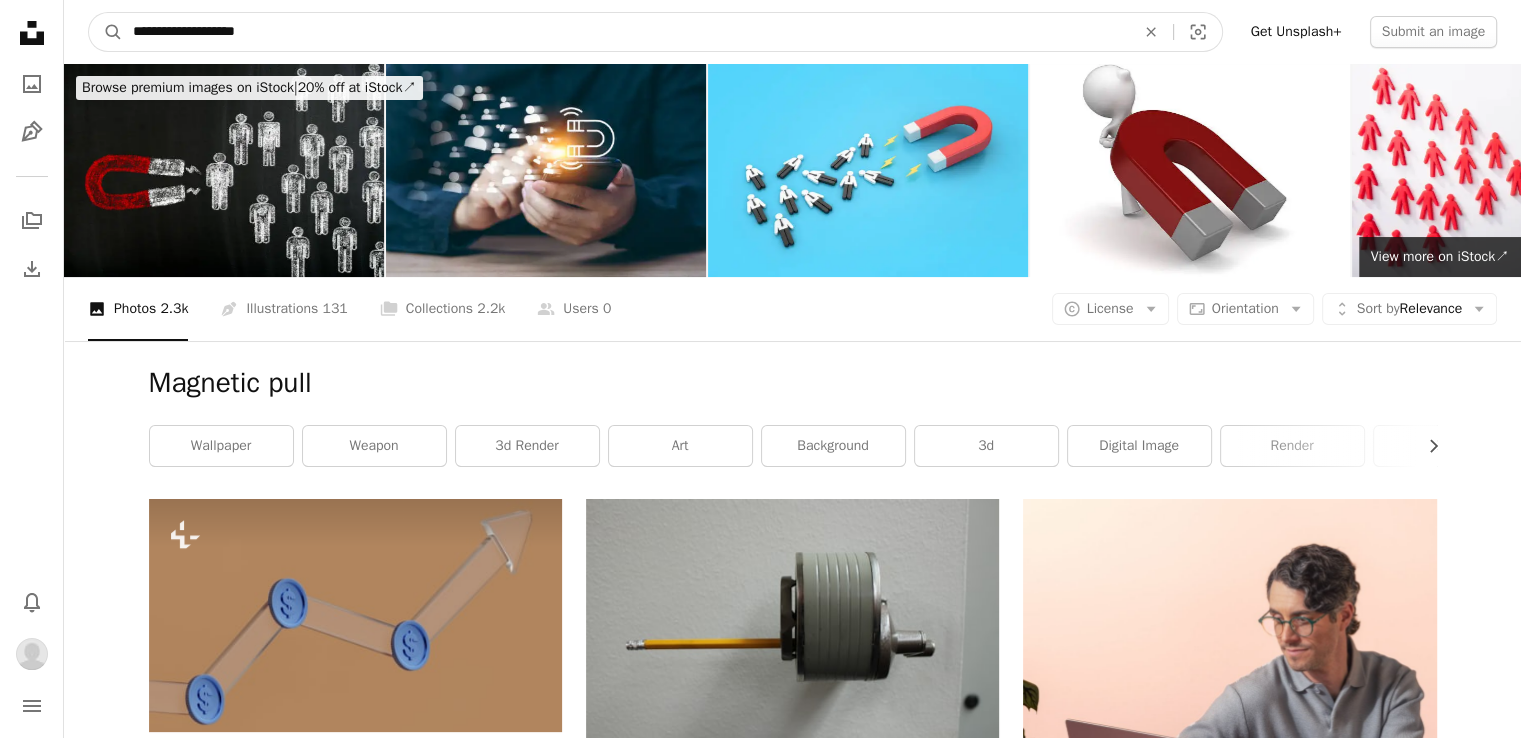 type on "**********" 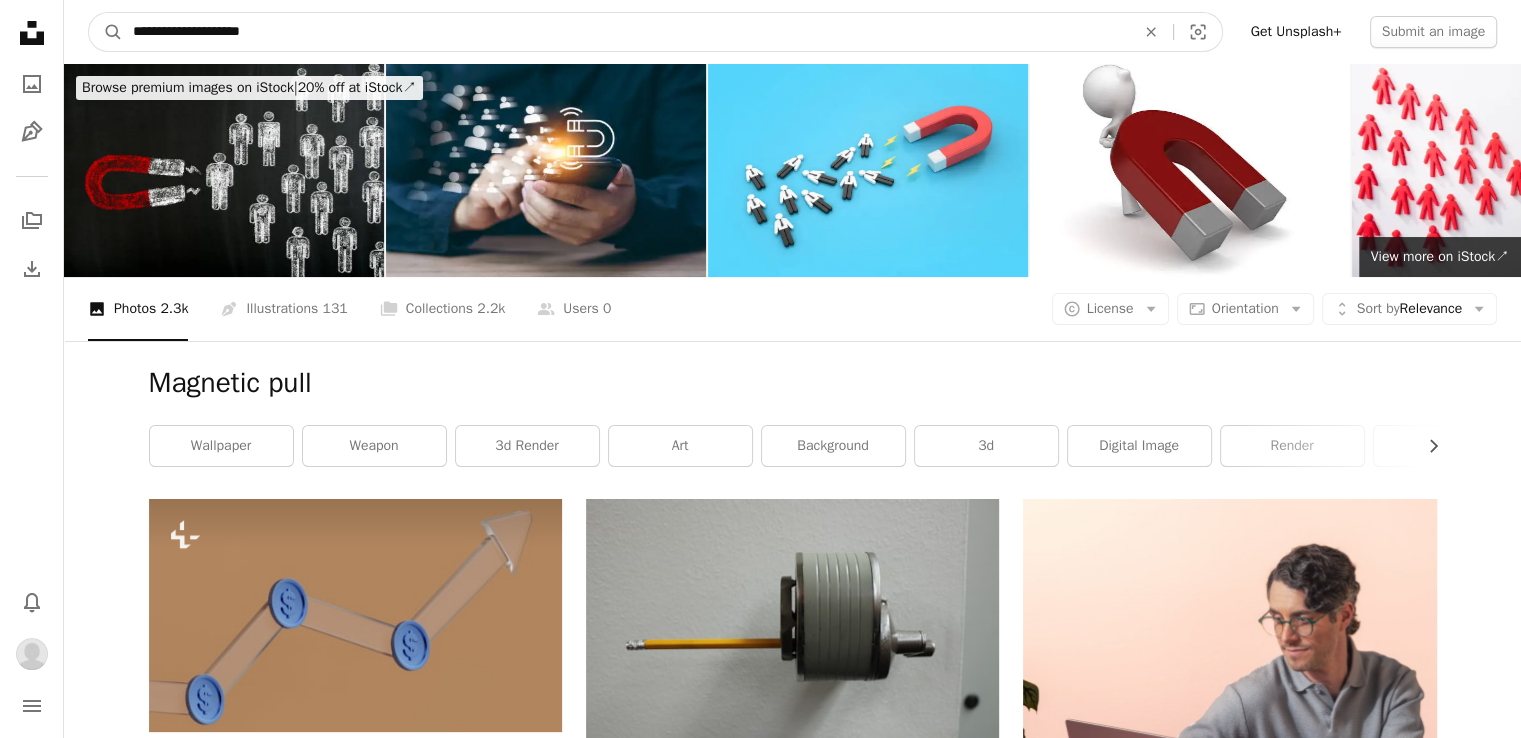 click on "A magnifying glass" at bounding box center [106, 32] 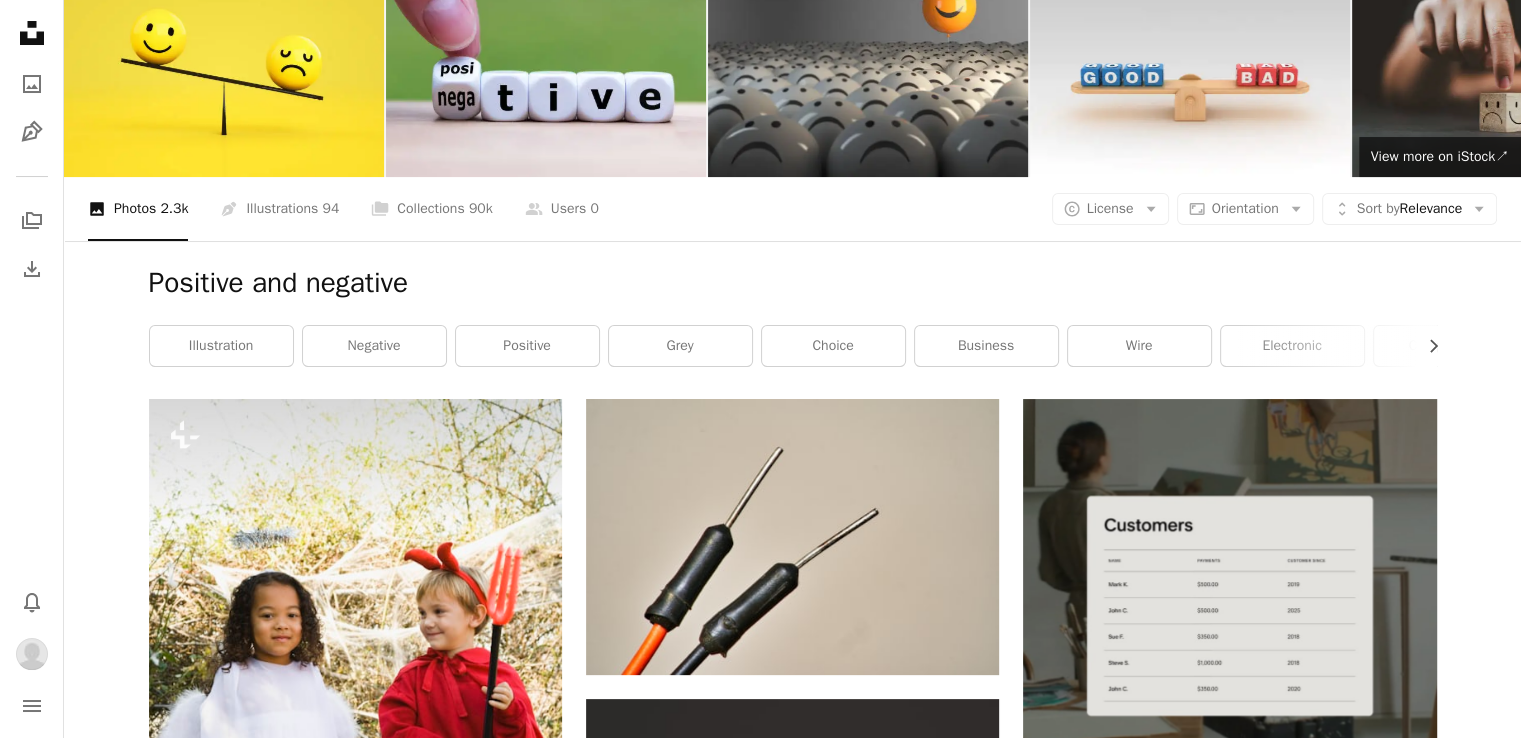 scroll, scrollTop: 0, scrollLeft: 0, axis: both 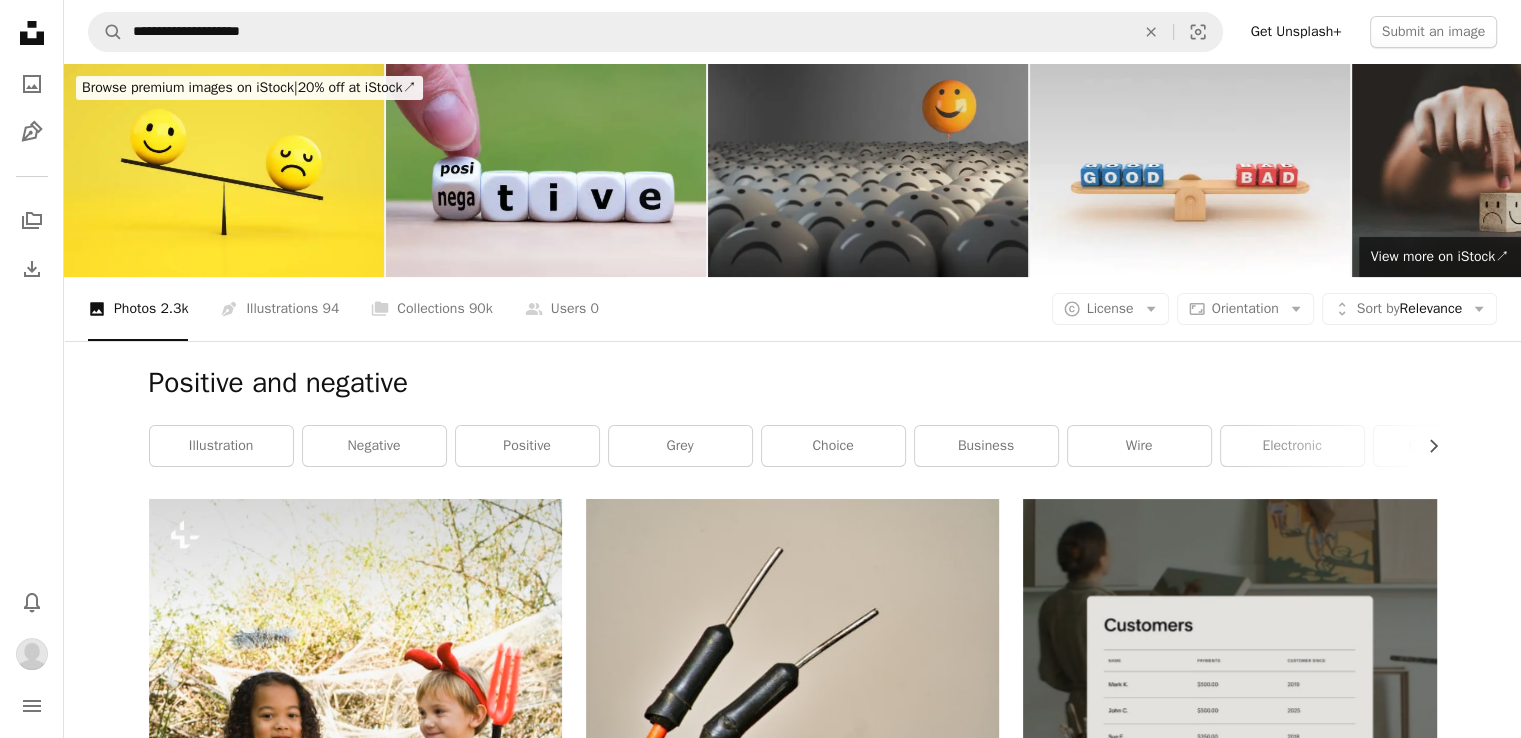 click at bounding box center (868, 170) 